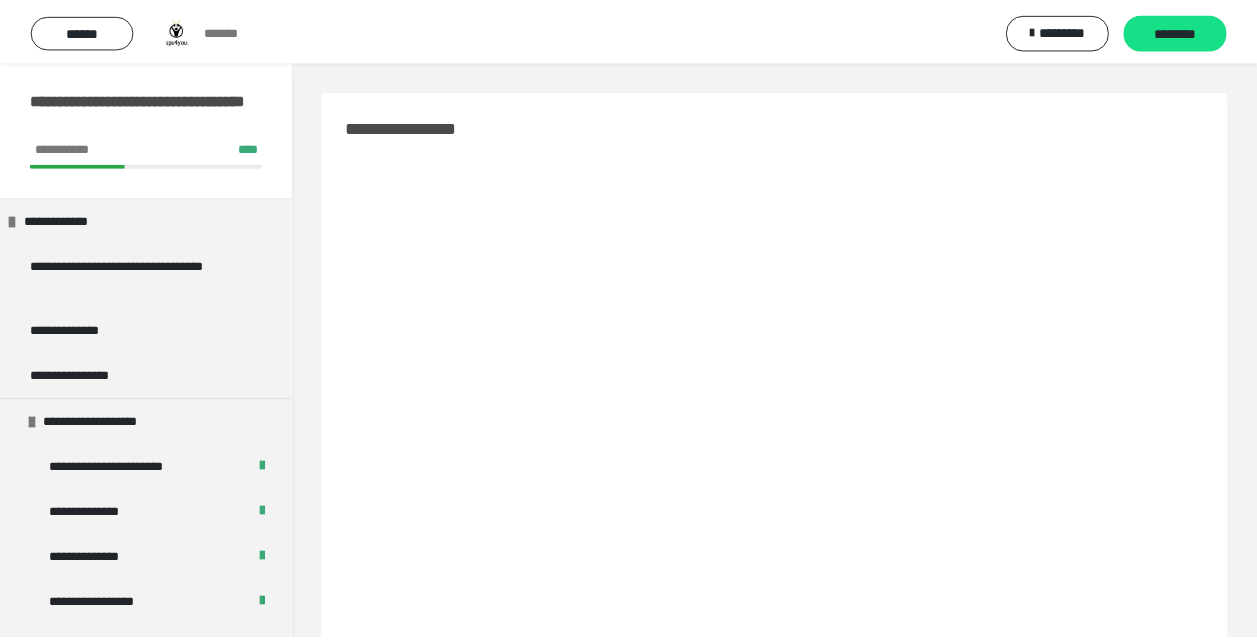 scroll, scrollTop: 0, scrollLeft: 0, axis: both 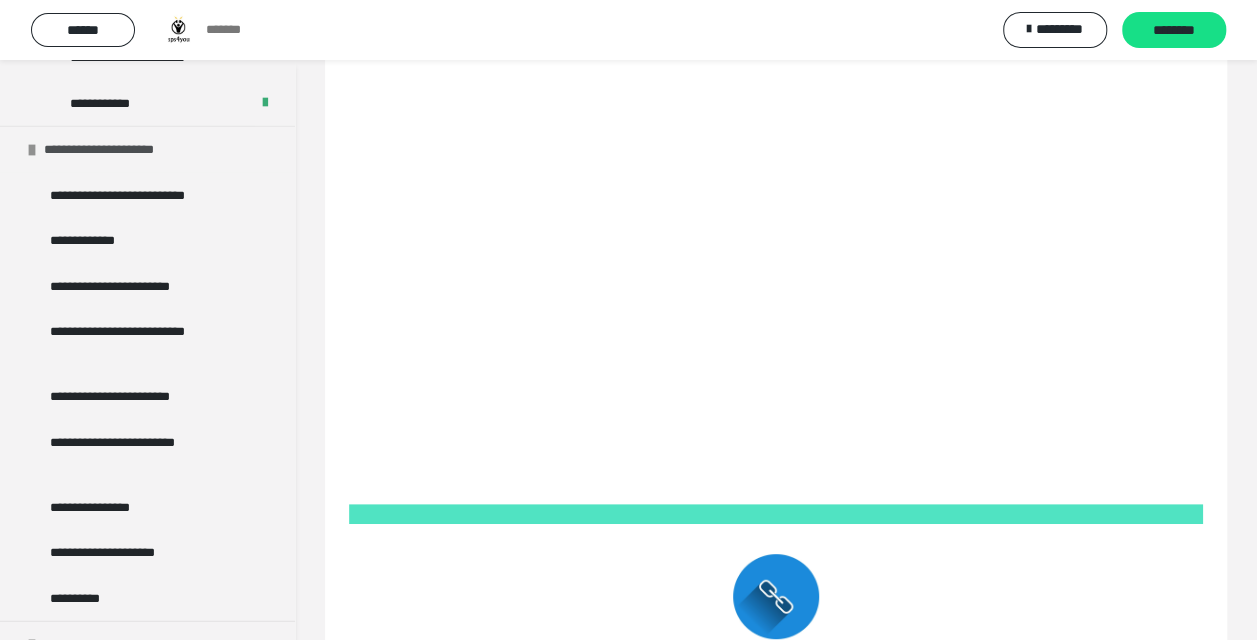 click on "**********" at bounding box center [111, 150] 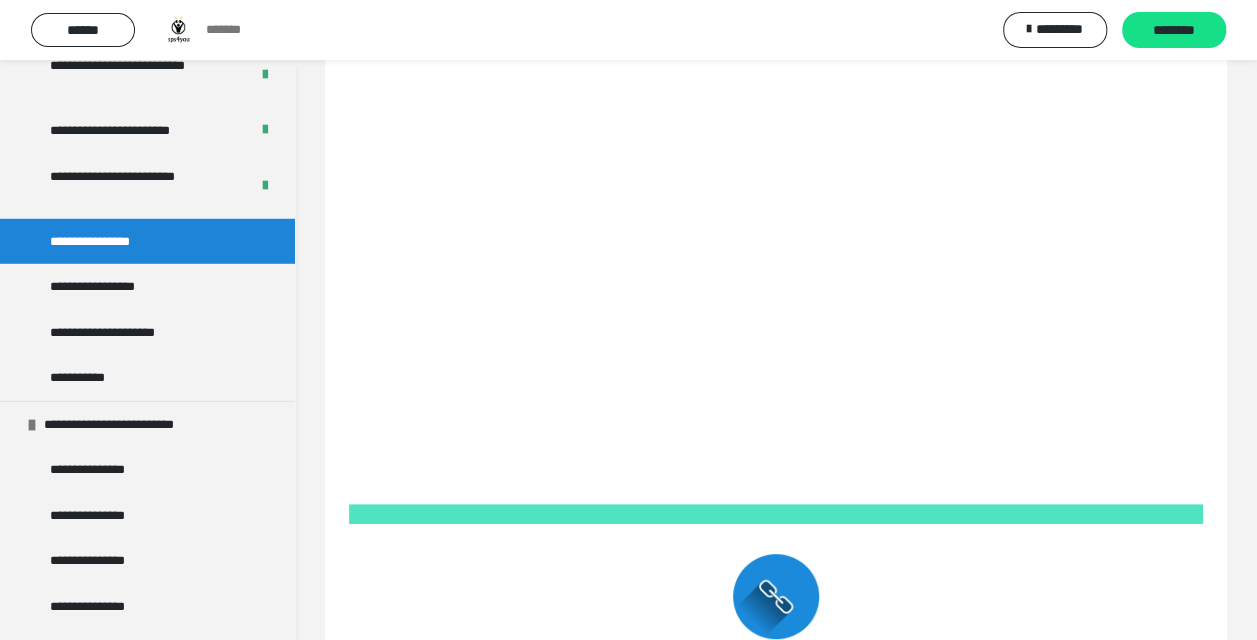 scroll, scrollTop: 2700, scrollLeft: 0, axis: vertical 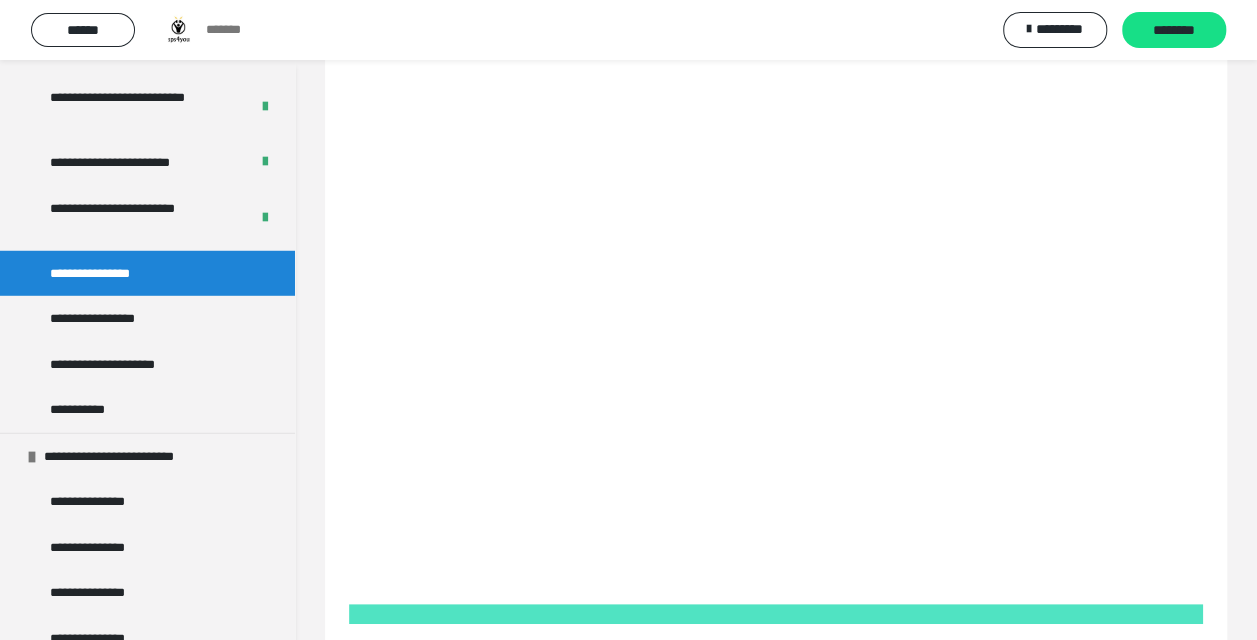 click at bounding box center [776, 322] 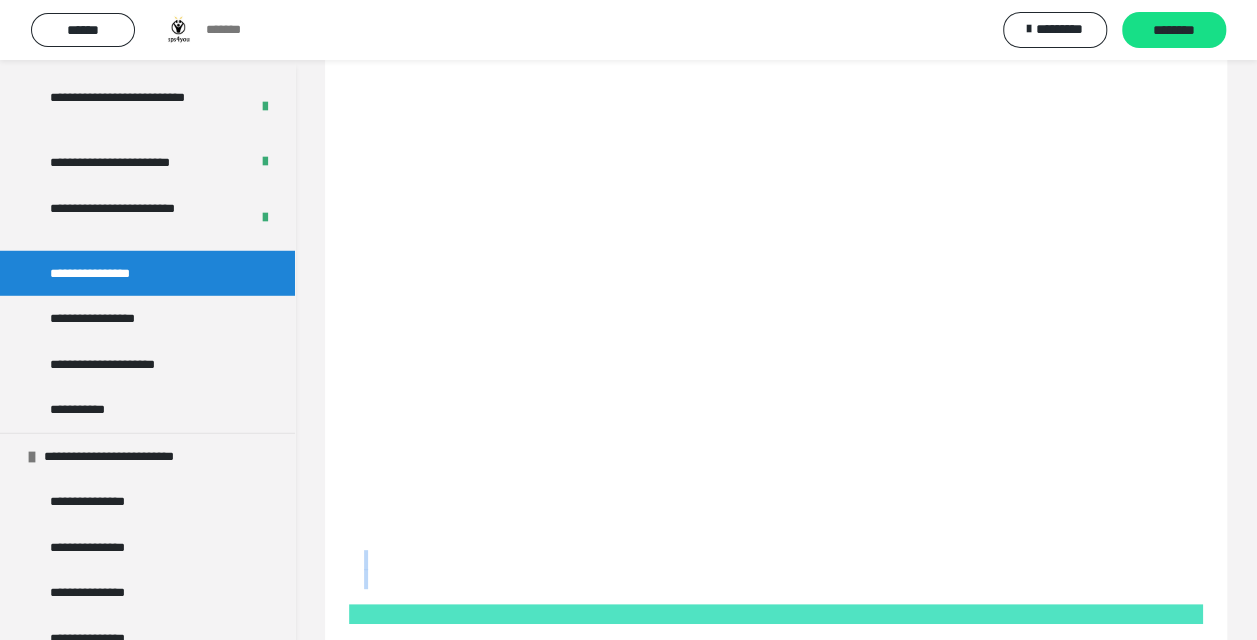 drag, startPoint x: 529, startPoint y: 565, endPoint x: 670, endPoint y: 610, distance: 148.00676 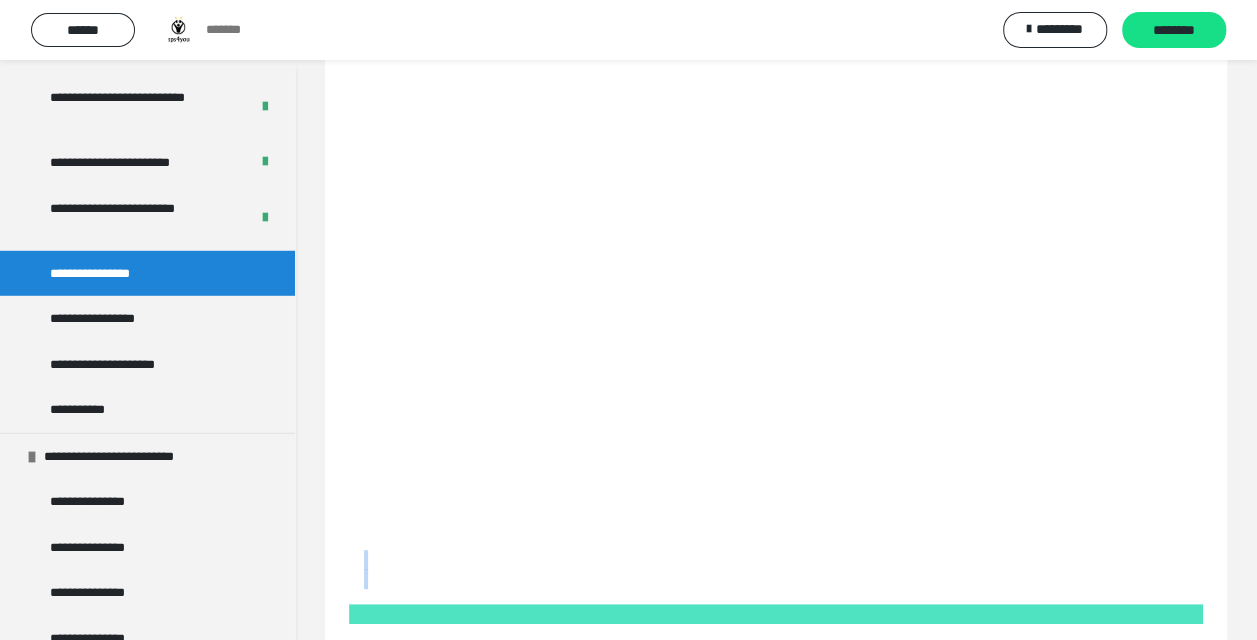 click on "**********" at bounding box center (776, 796) 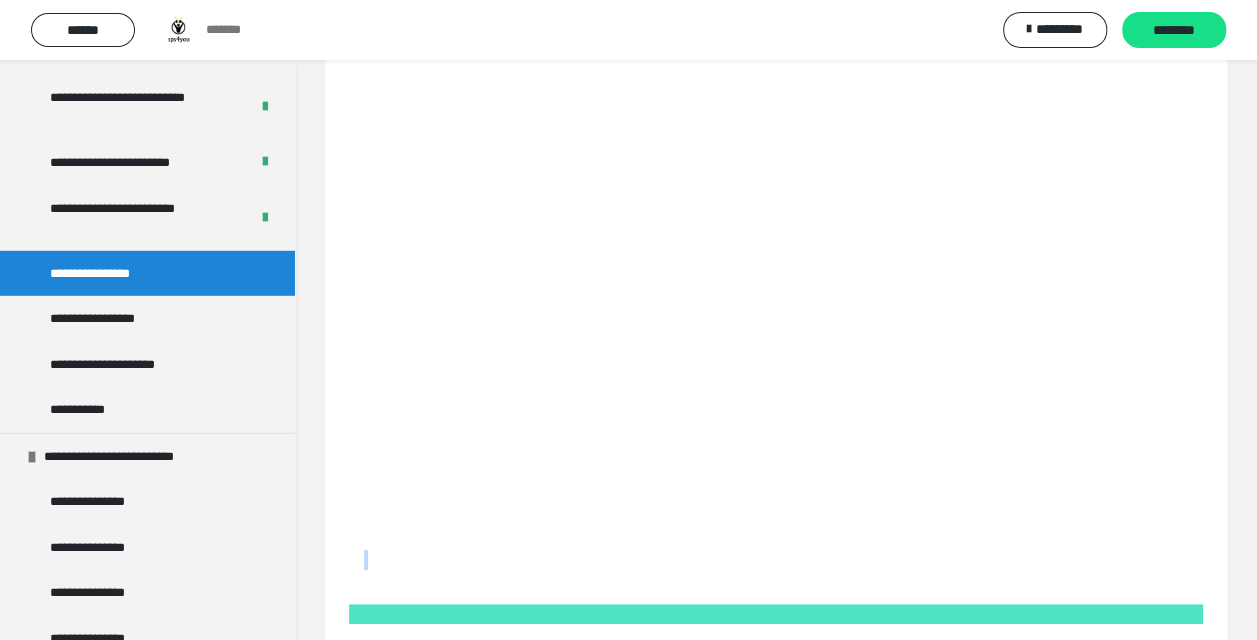 drag, startPoint x: 757, startPoint y: 568, endPoint x: 718, endPoint y: 590, distance: 44.777225 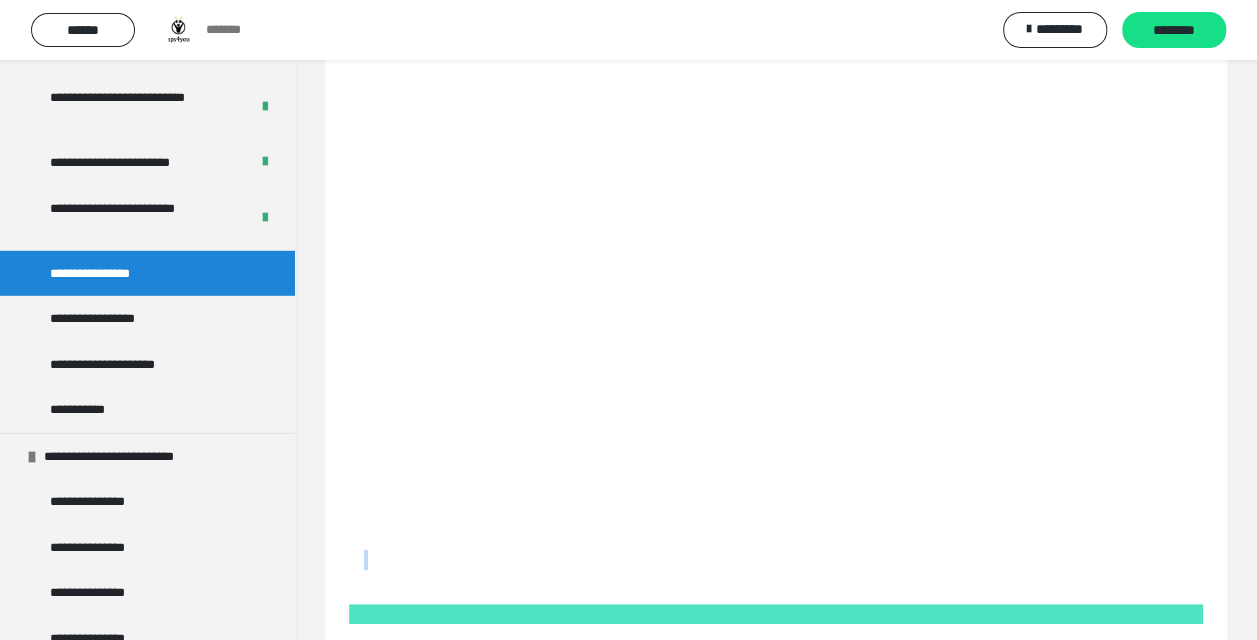 click at bounding box center (776, 322) 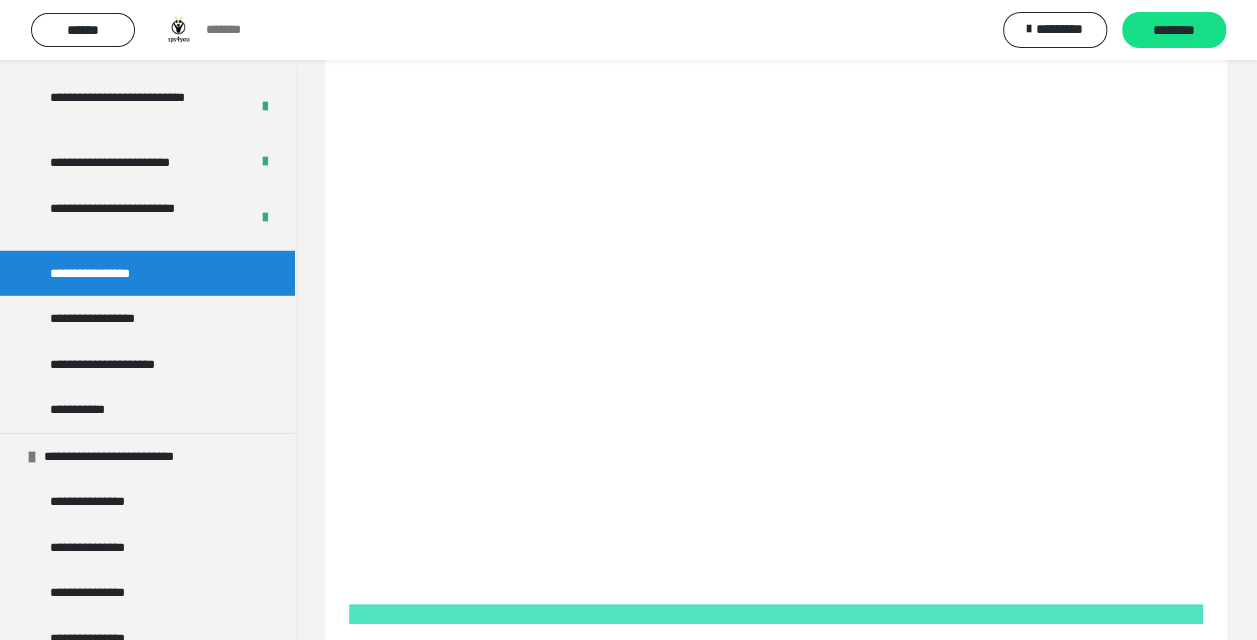 drag, startPoint x: 320, startPoint y: 262, endPoint x: 295, endPoint y: 398, distance: 138.2787 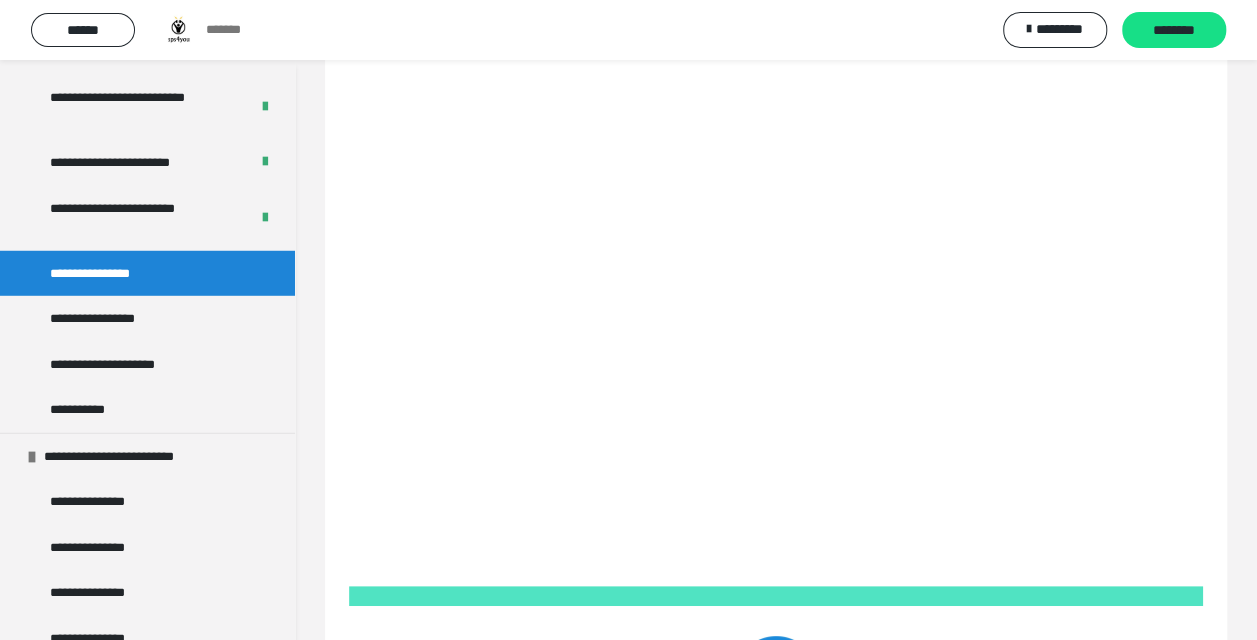 scroll, scrollTop: 74, scrollLeft: 0, axis: vertical 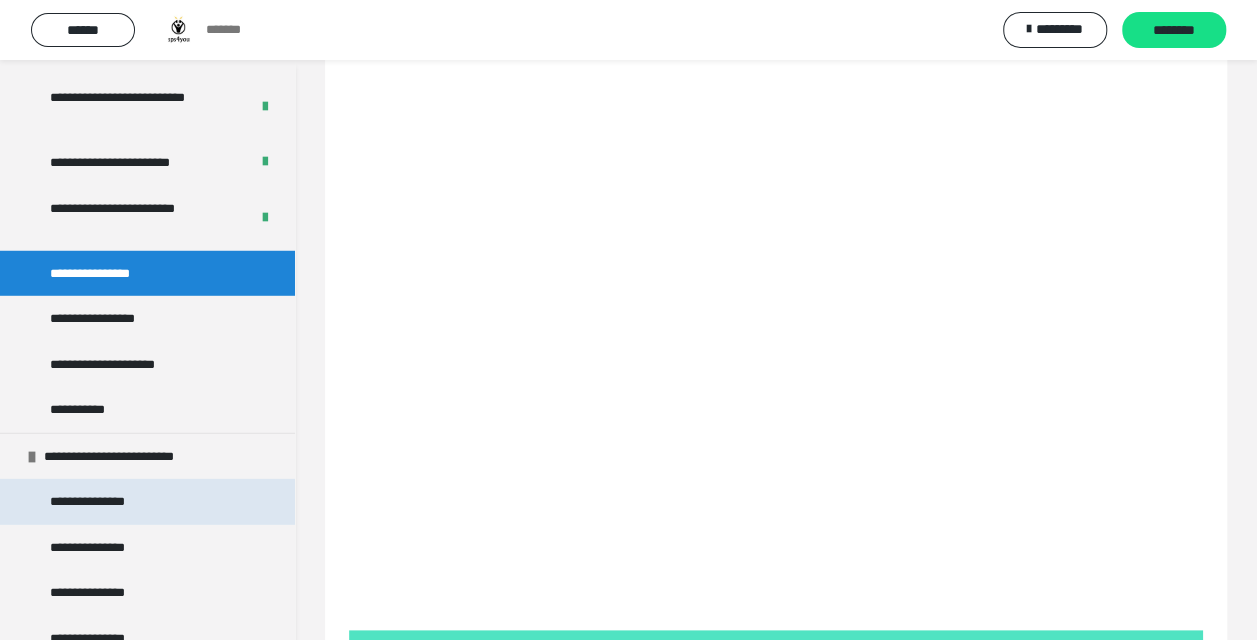 click on "**********" at bounding box center [147, 502] 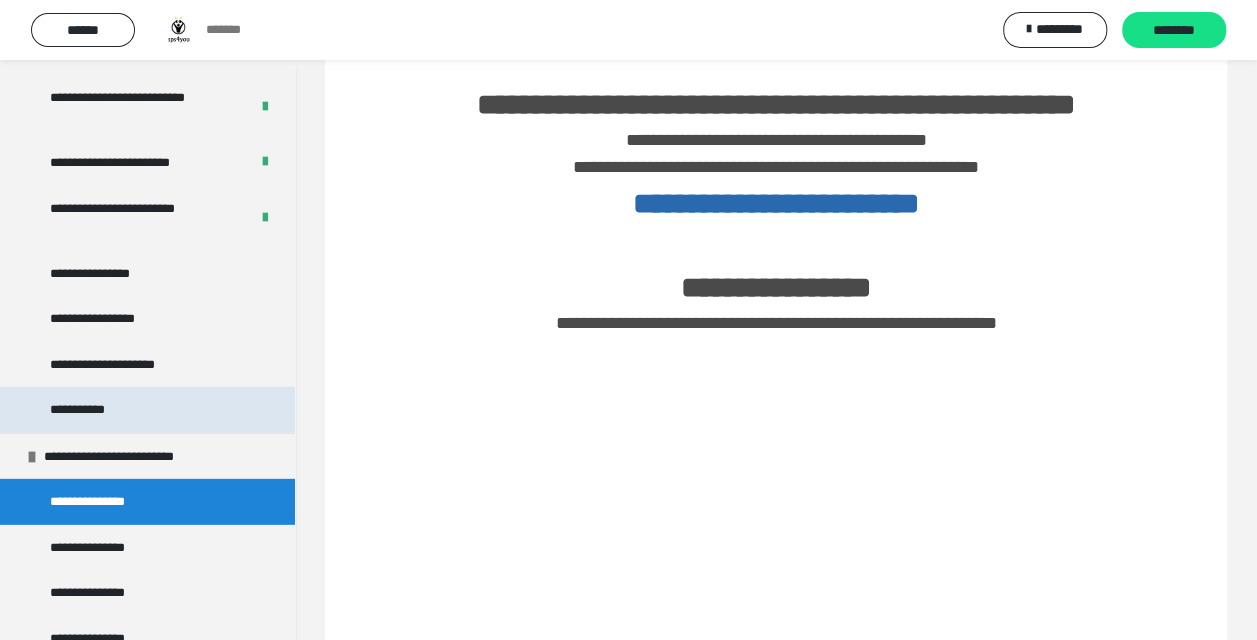 click on "**********" at bounding box center [147, 410] 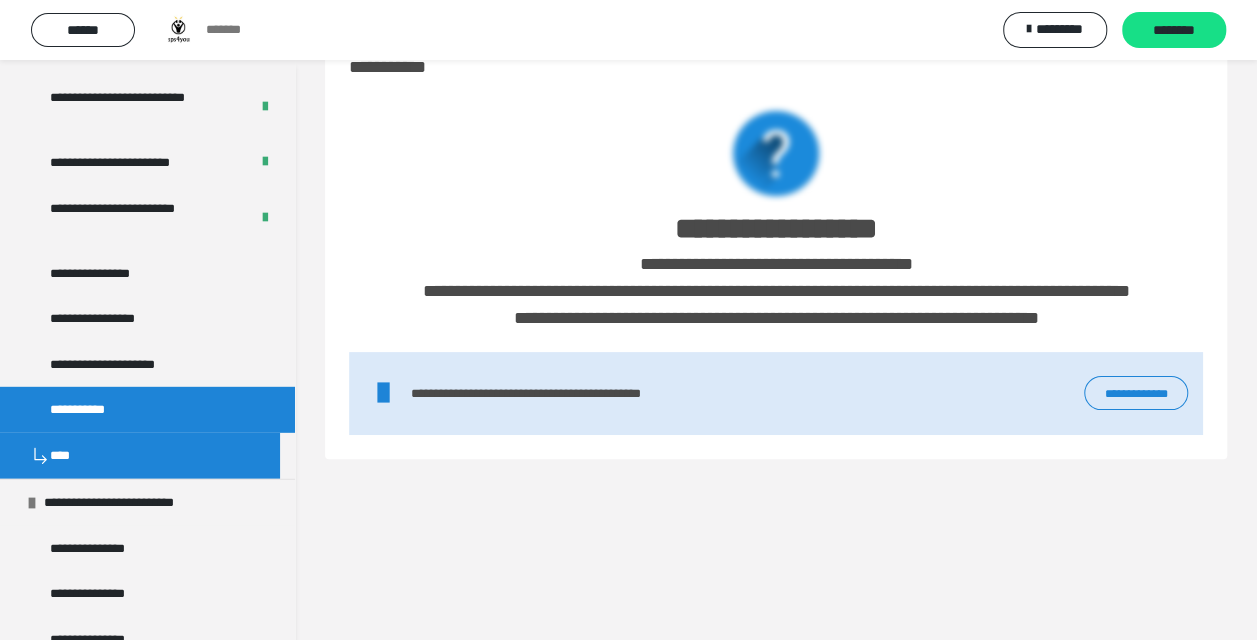 scroll, scrollTop: 60, scrollLeft: 0, axis: vertical 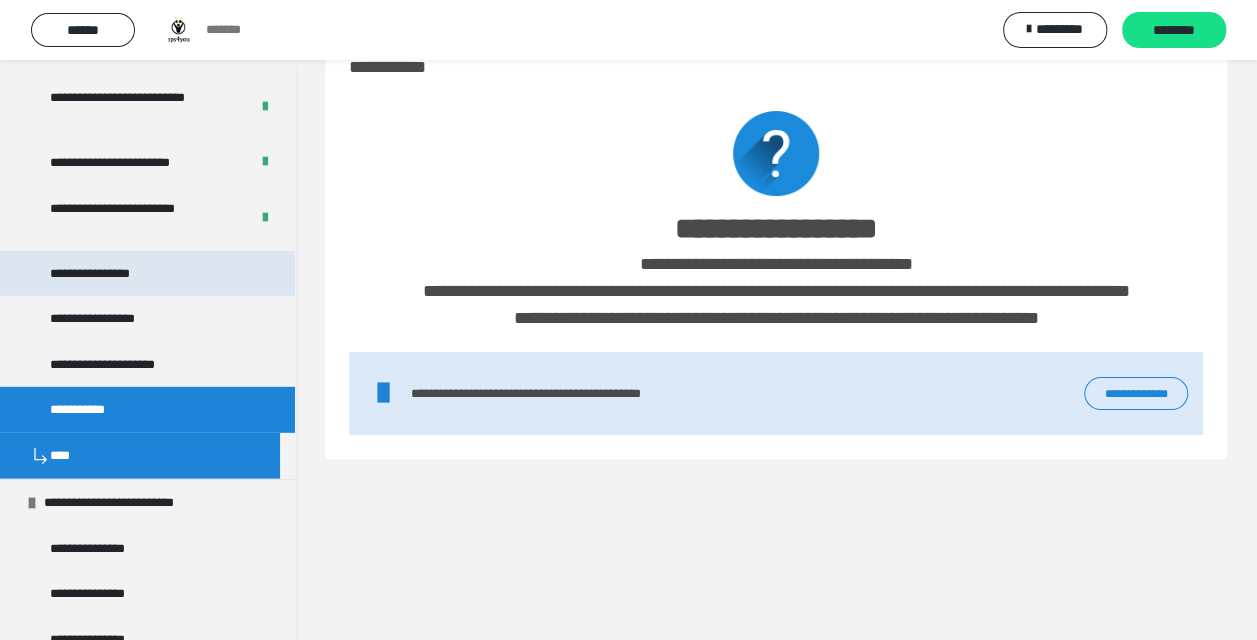click on "**********" at bounding box center (147, 274) 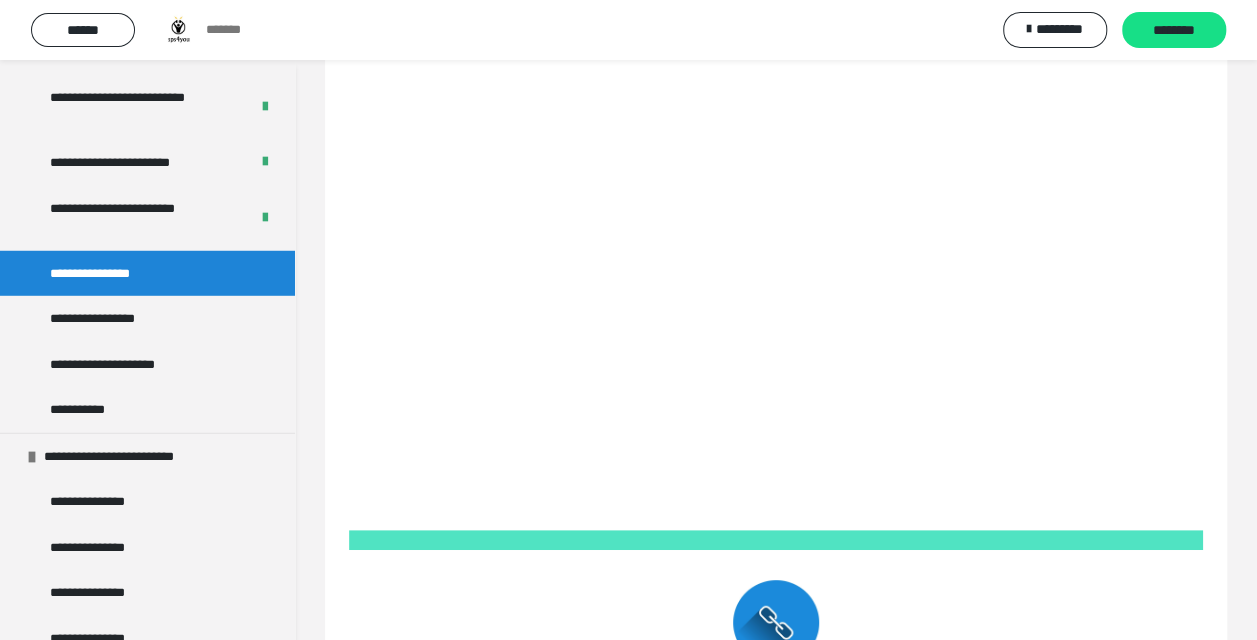 scroll, scrollTop: 74, scrollLeft: 0, axis: vertical 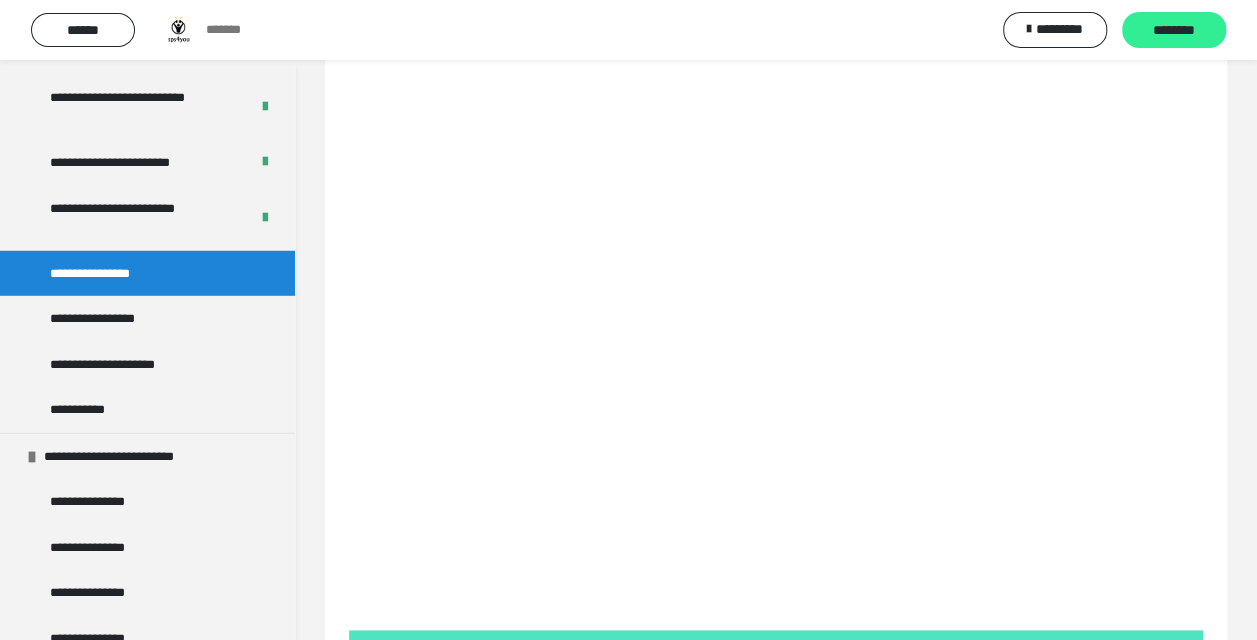 click on "********" at bounding box center (1174, 30) 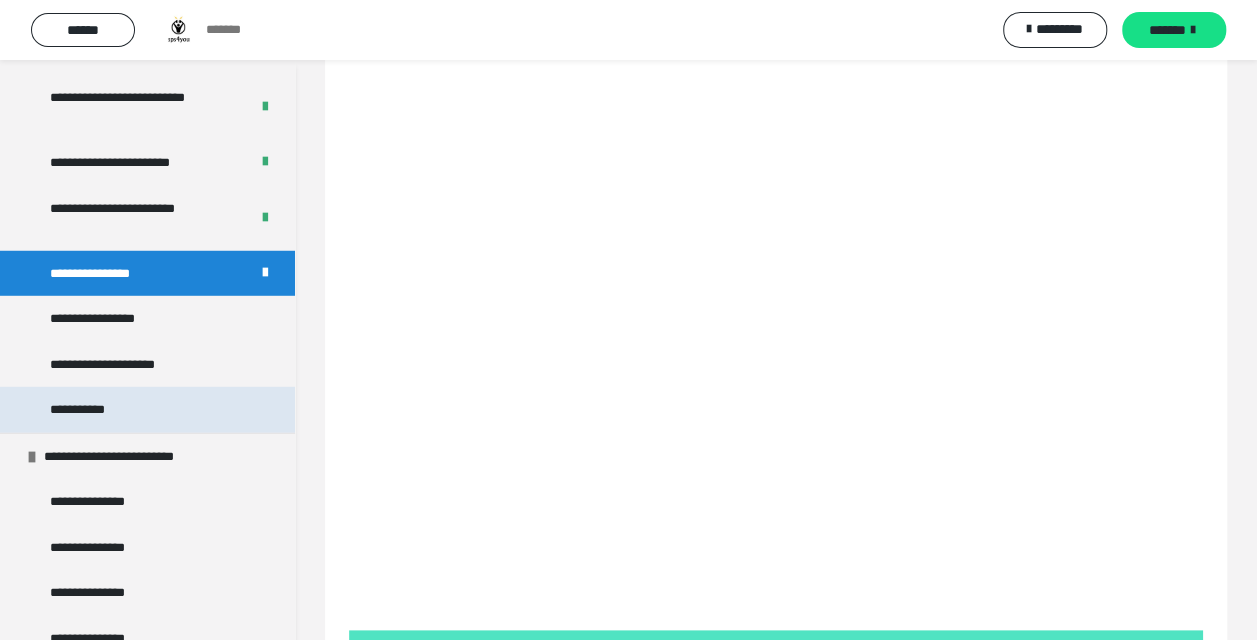 click on "**********" at bounding box center [147, 410] 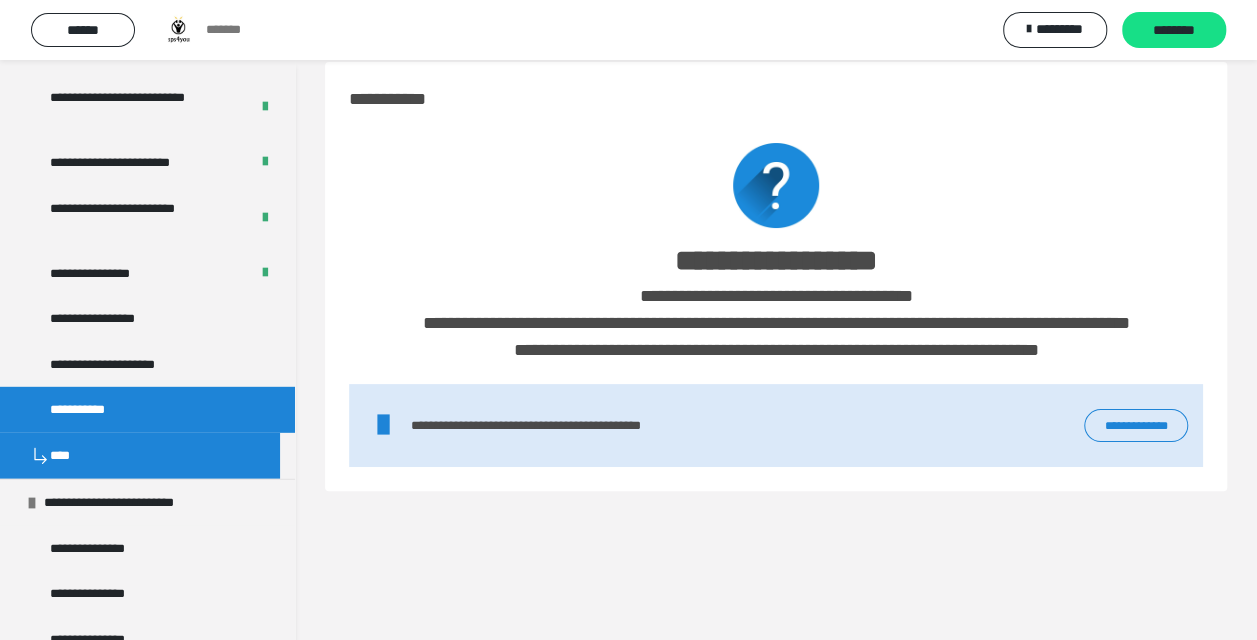 scroll, scrollTop: 0, scrollLeft: 0, axis: both 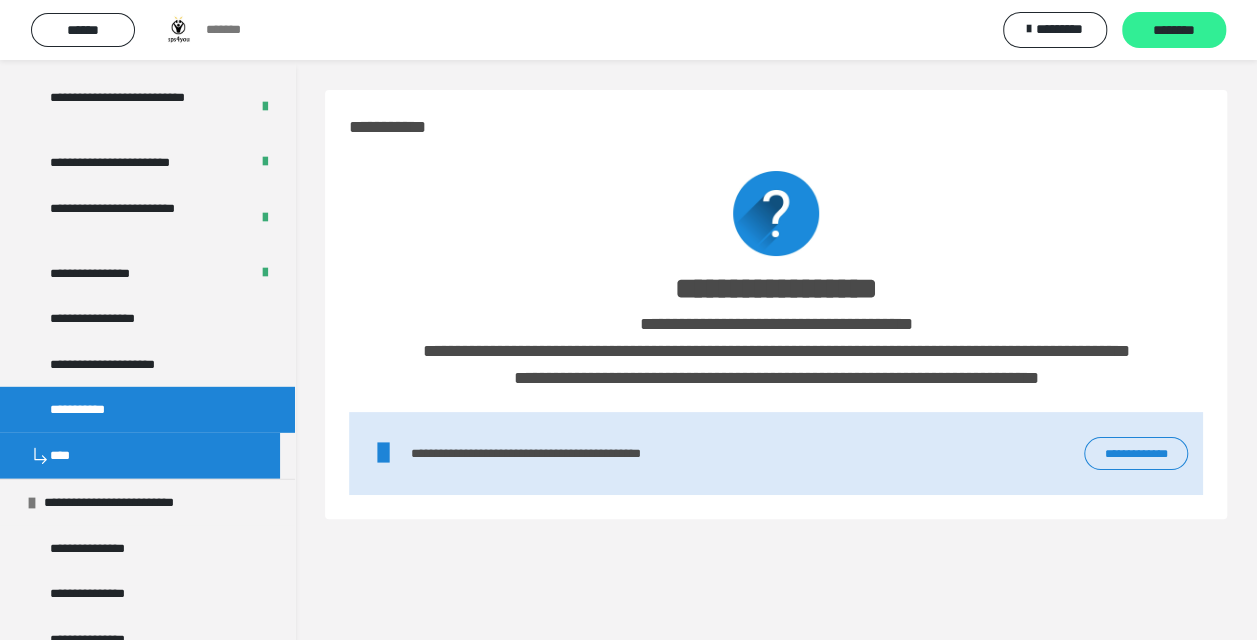 click on "********" at bounding box center (1174, 31) 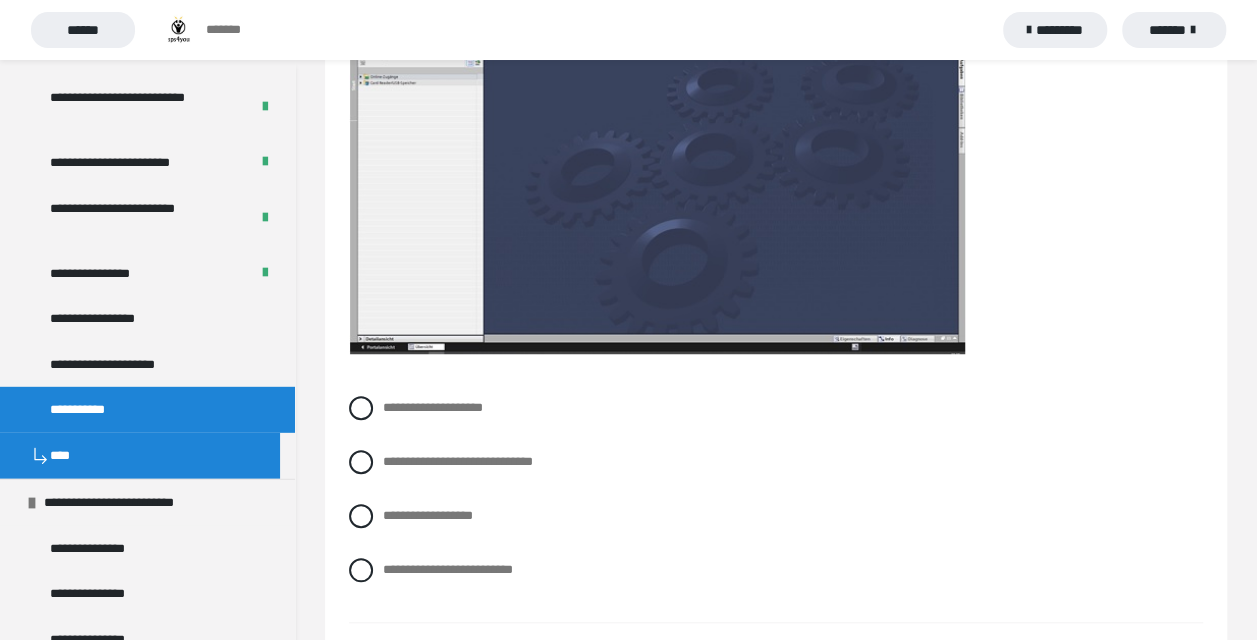 scroll, scrollTop: 600, scrollLeft: 0, axis: vertical 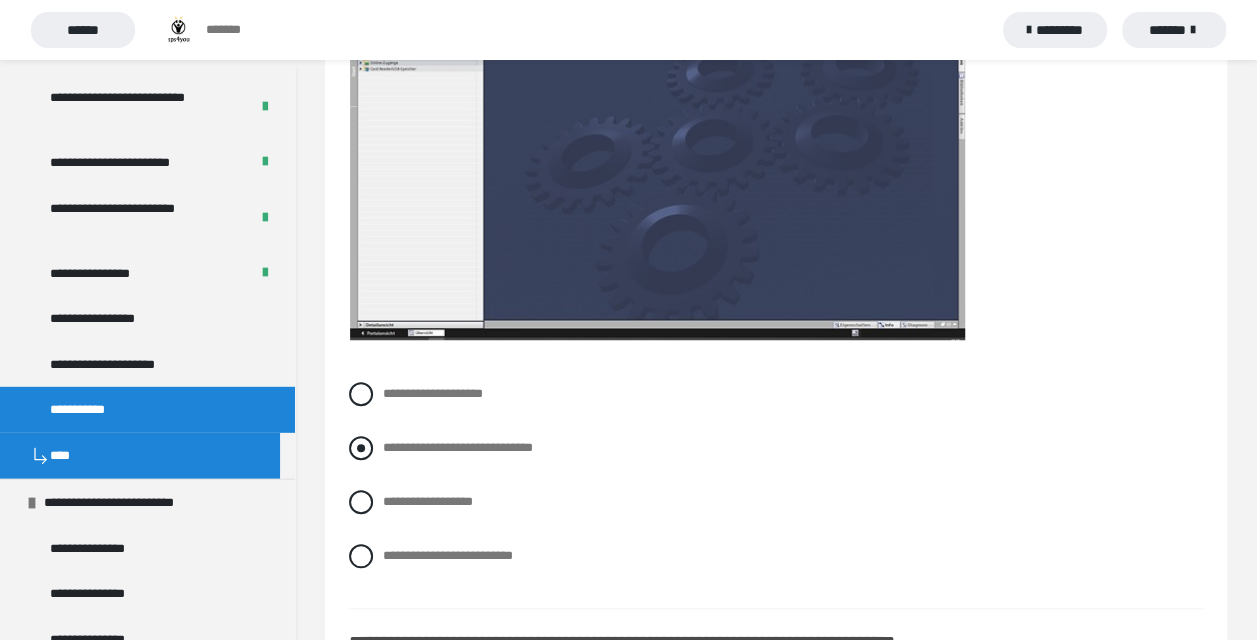 click on "**********" at bounding box center (776, 448) 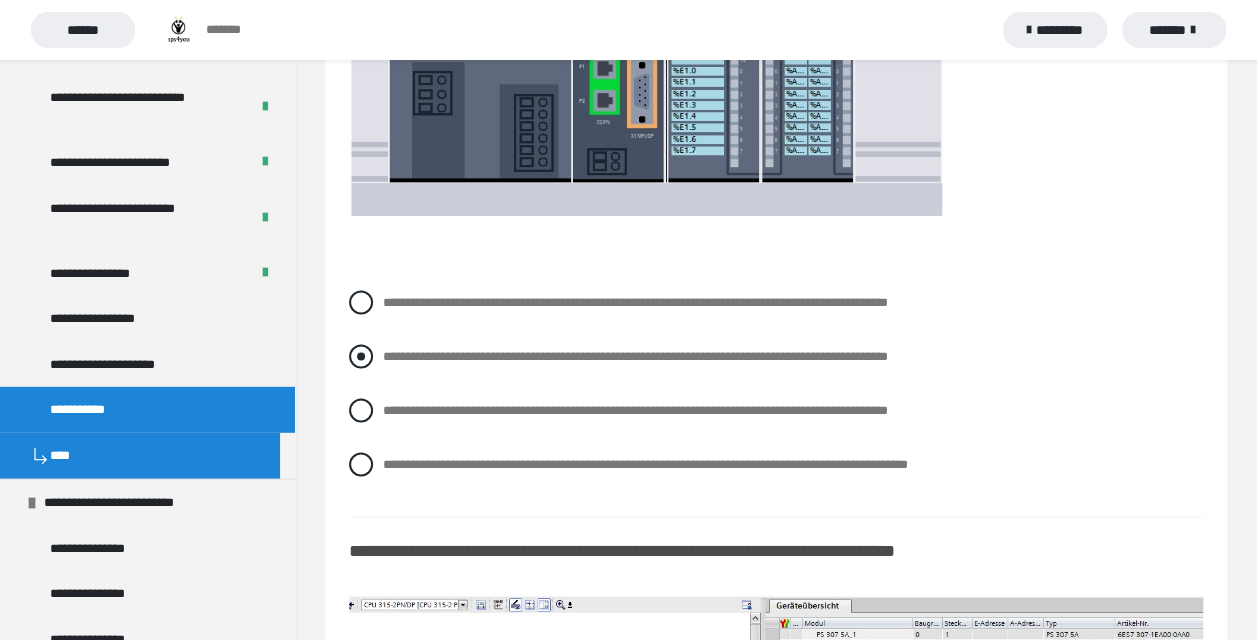 scroll, scrollTop: 1700, scrollLeft: 0, axis: vertical 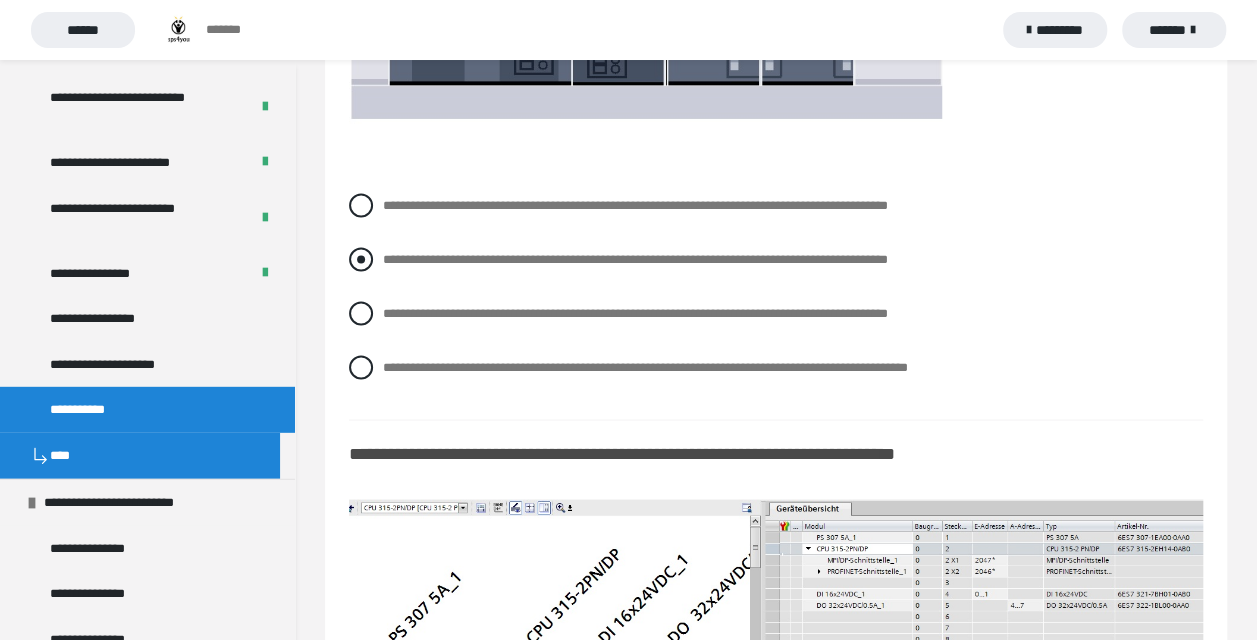 click on "**********" at bounding box center [776, 259] 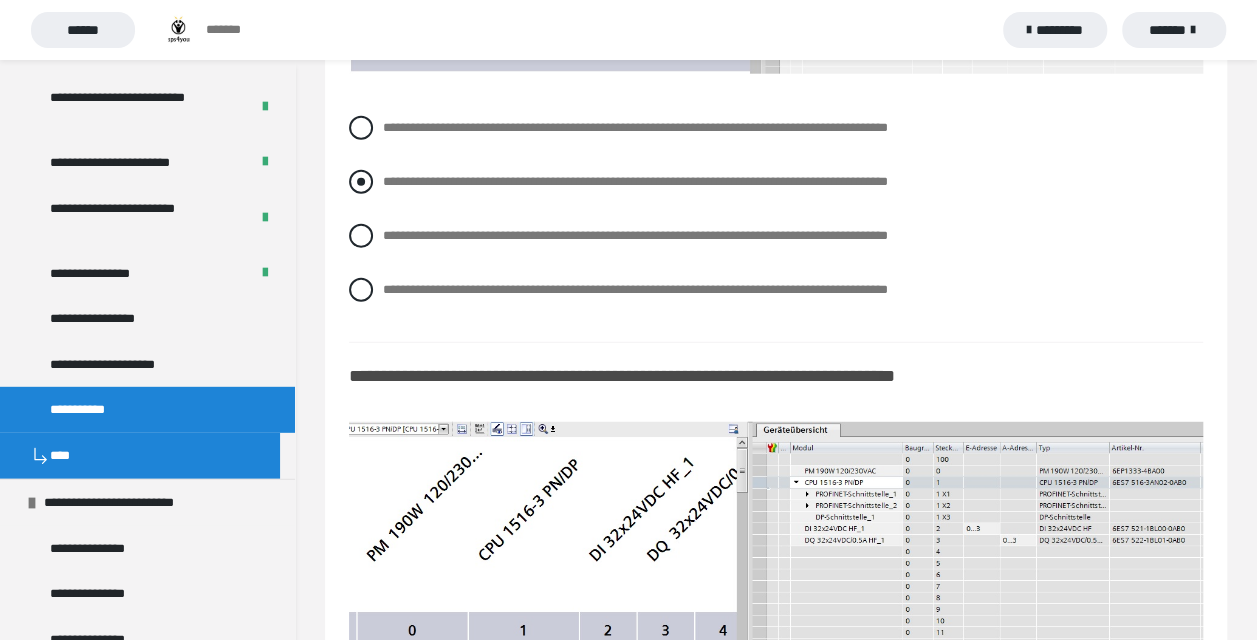 scroll, scrollTop: 2600, scrollLeft: 0, axis: vertical 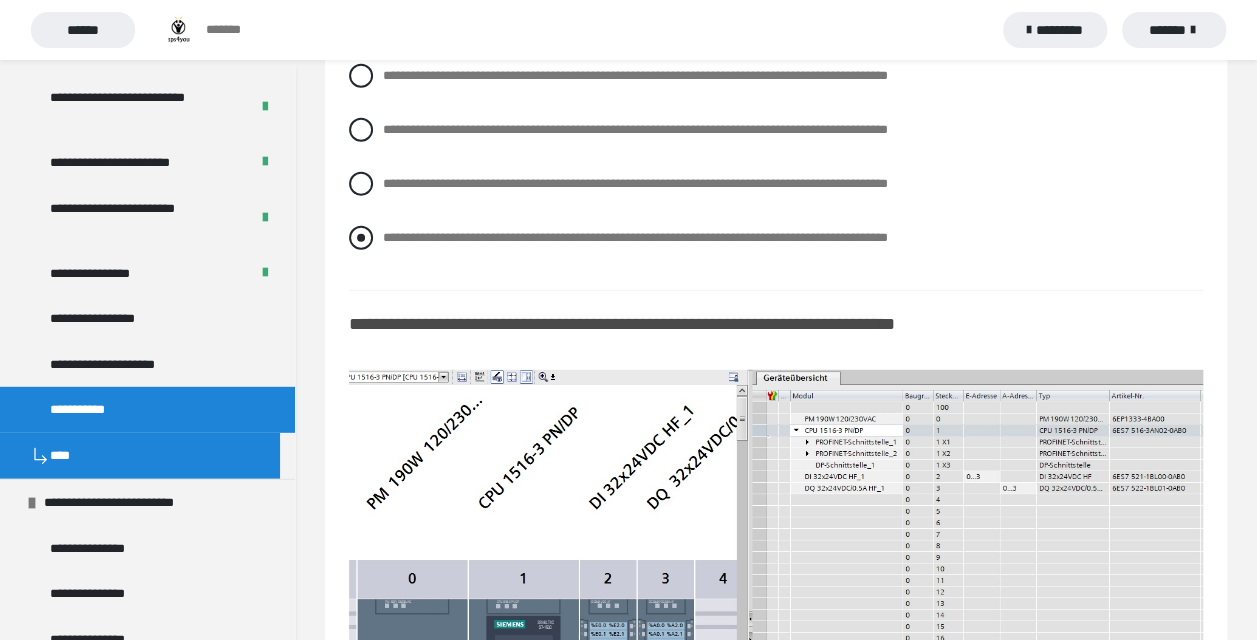 click on "**********" at bounding box center (635, 237) 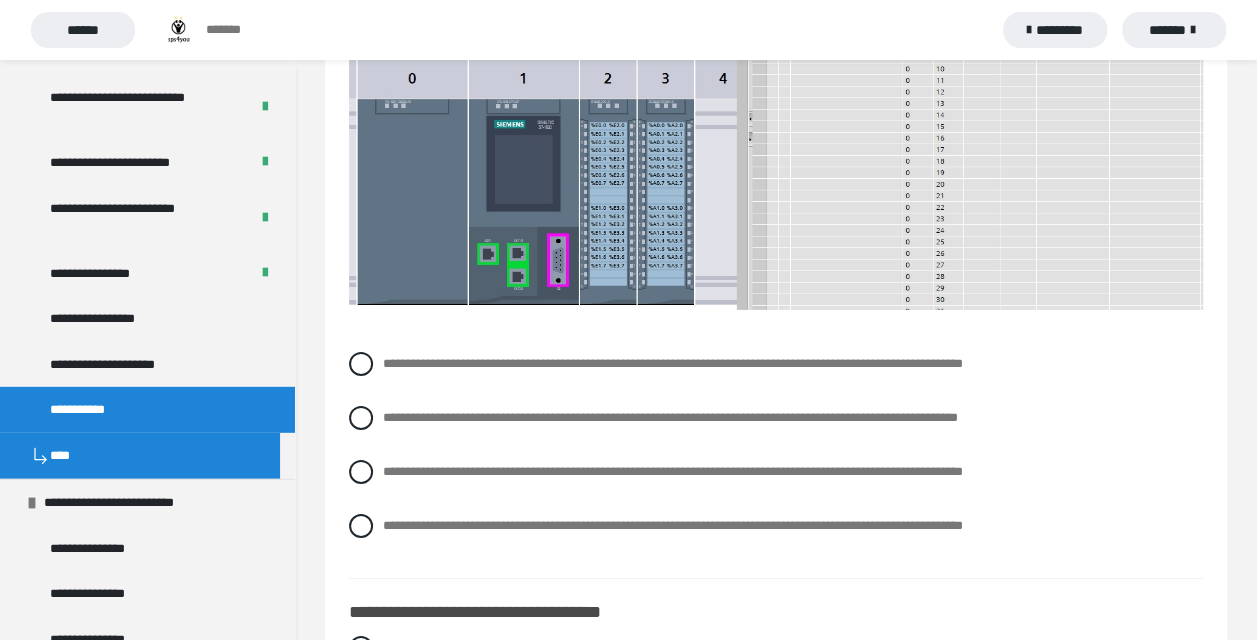 scroll, scrollTop: 3200, scrollLeft: 0, axis: vertical 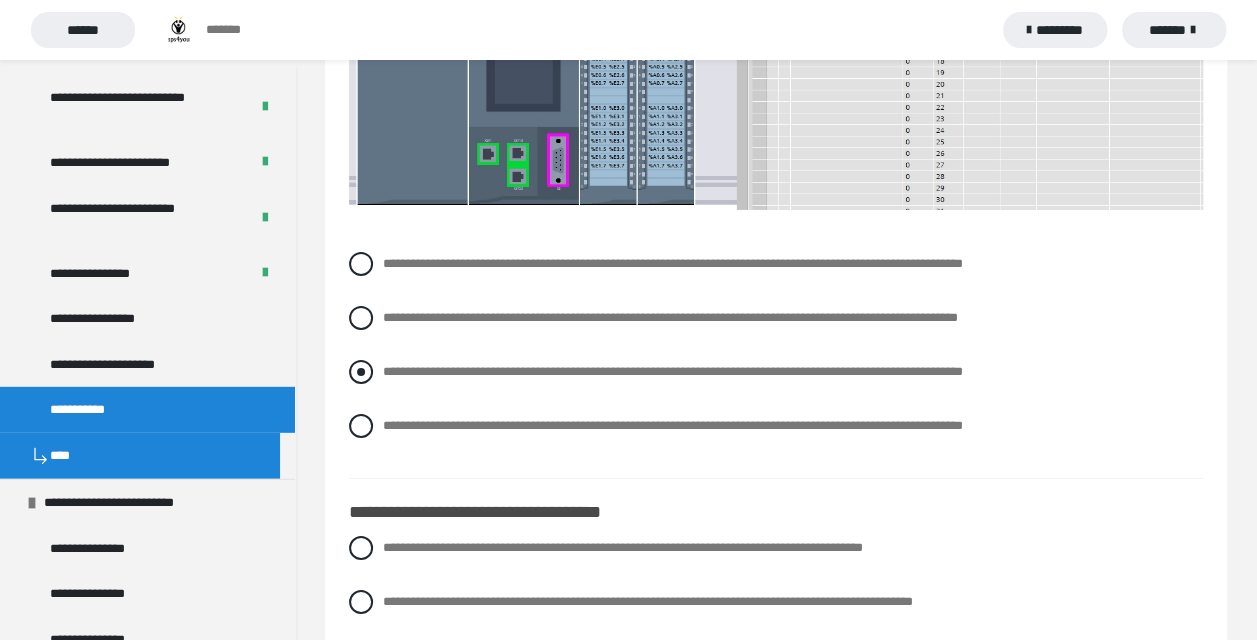 click on "**********" at bounding box center (673, 371) 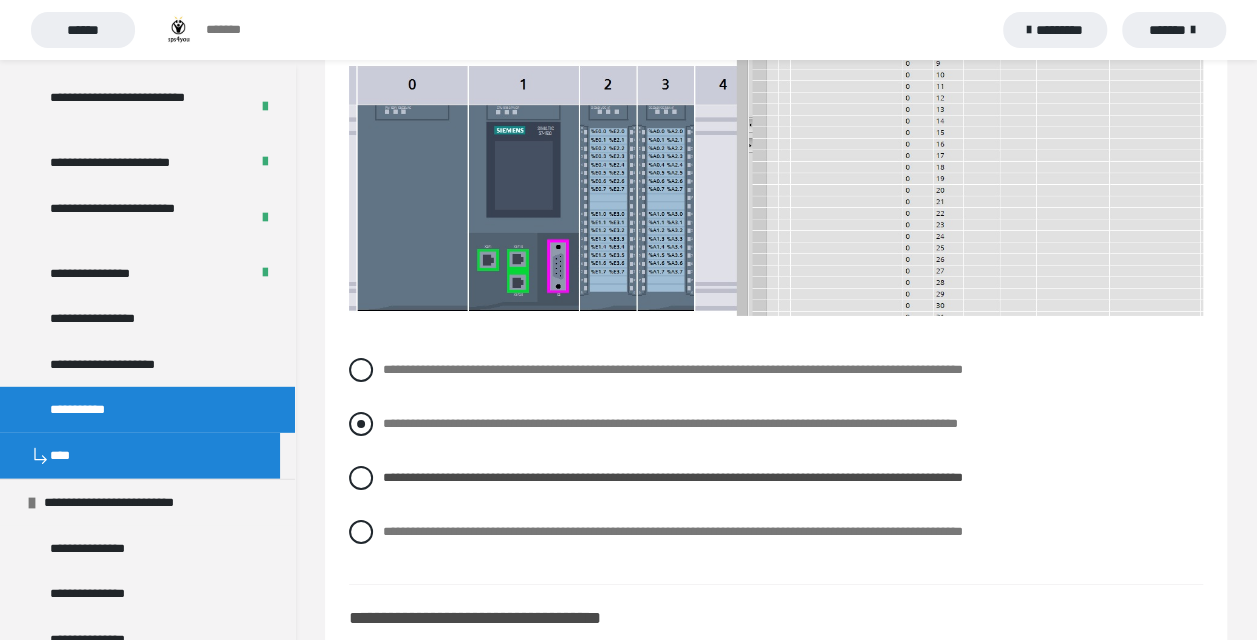 scroll, scrollTop: 3300, scrollLeft: 0, axis: vertical 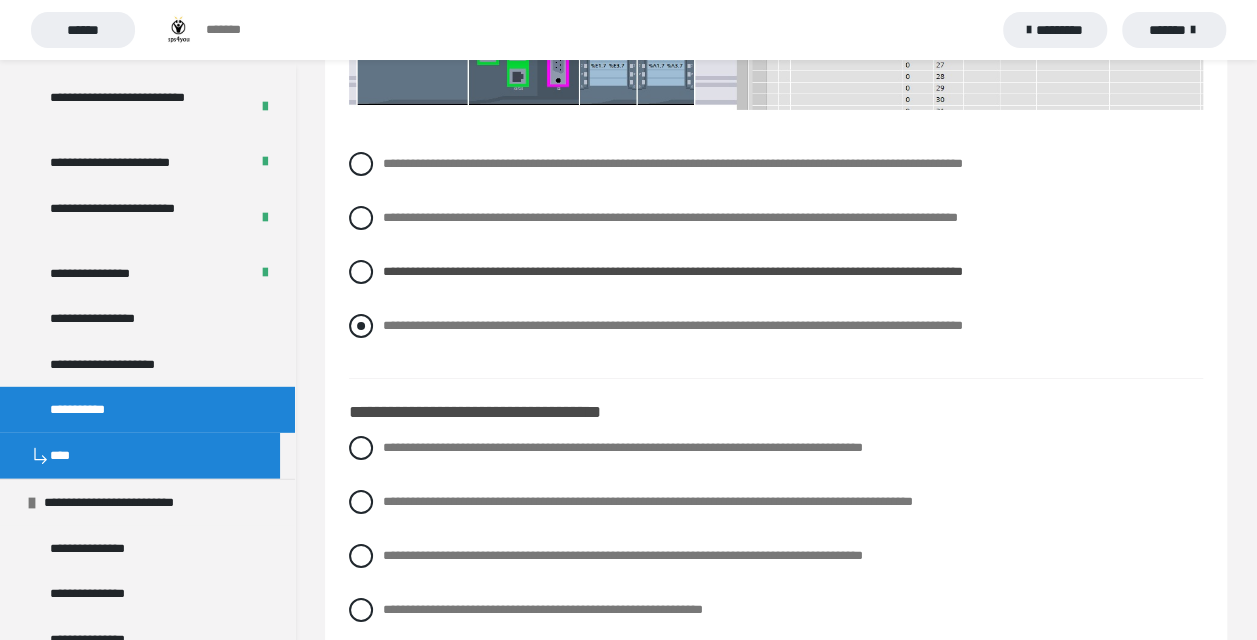 click on "**********" at bounding box center (673, 325) 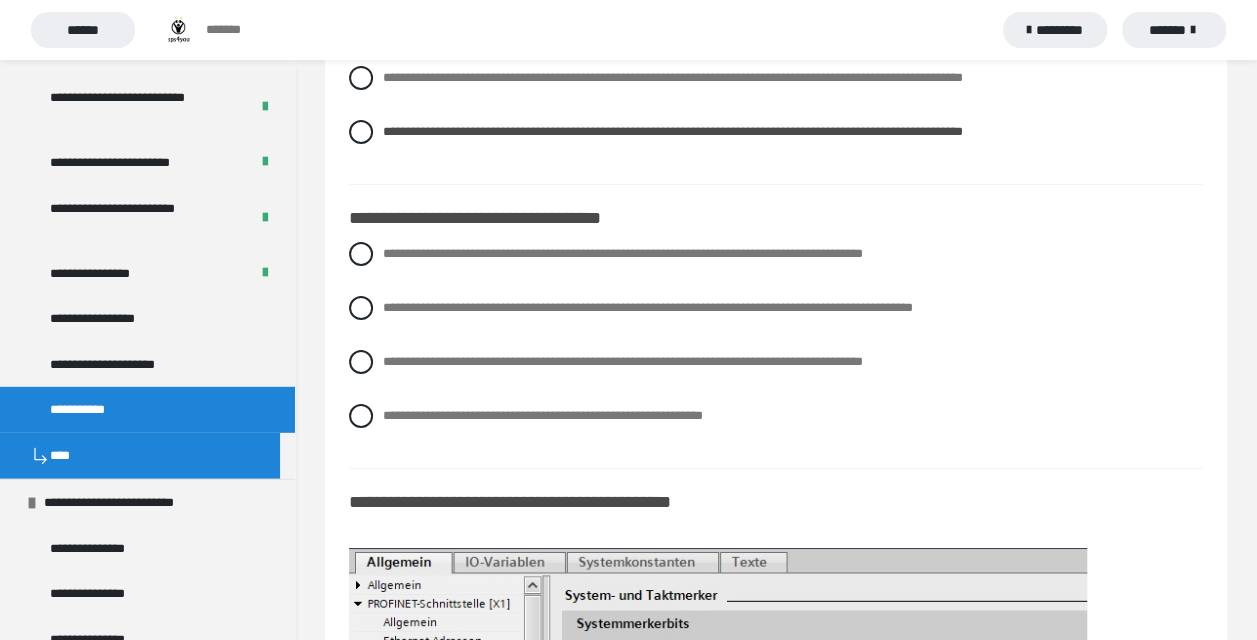 scroll, scrollTop: 3600, scrollLeft: 0, axis: vertical 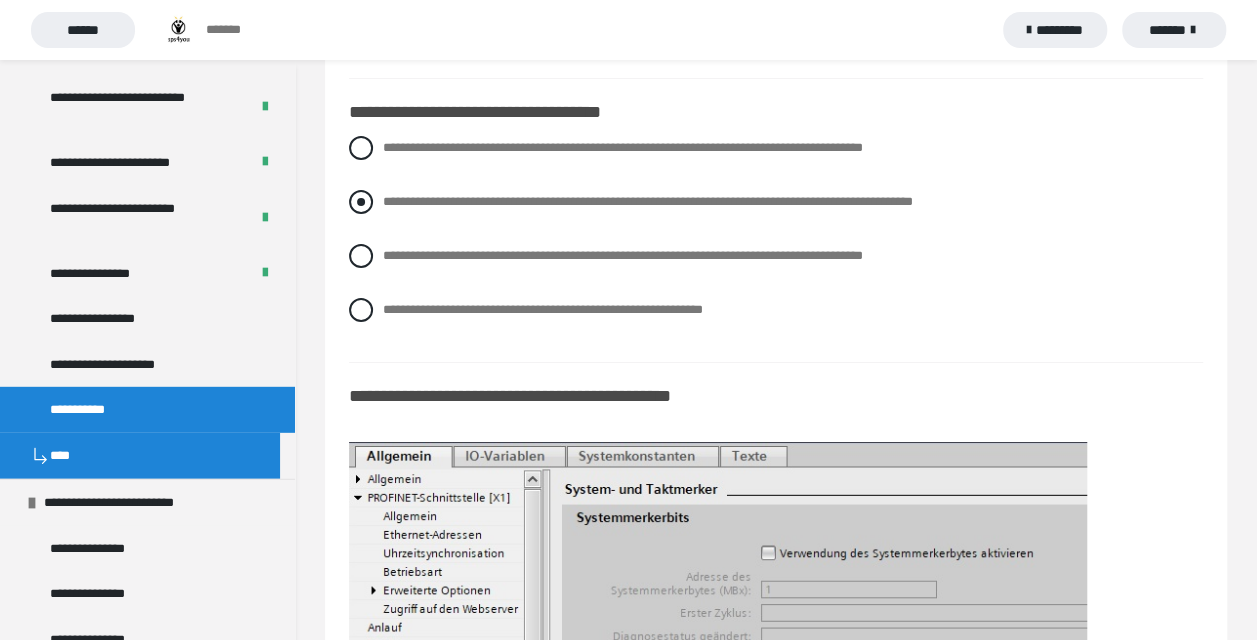 click on "**********" at bounding box center [648, 201] 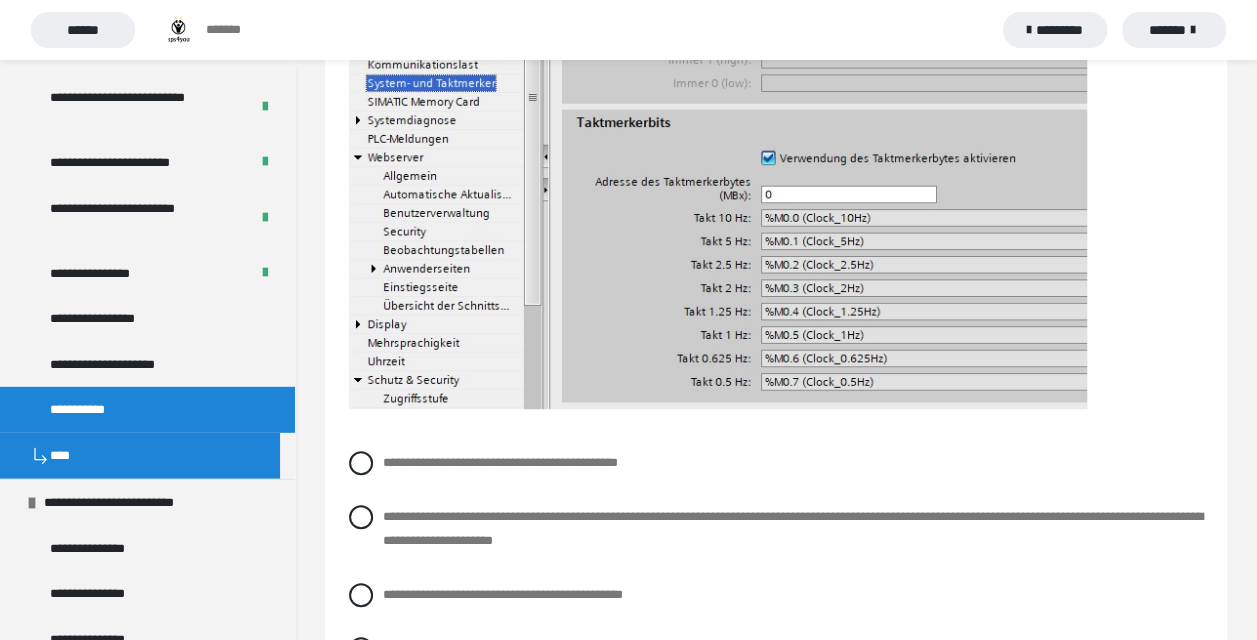 scroll, scrollTop: 4100, scrollLeft: 0, axis: vertical 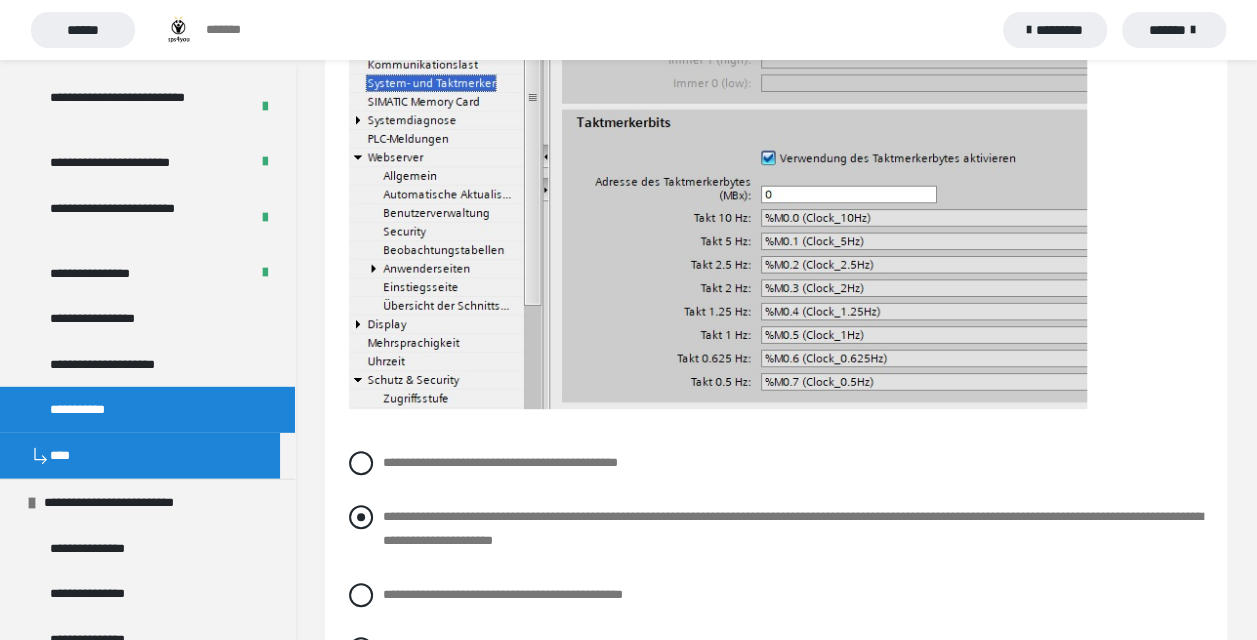 click on "**********" at bounding box center (793, 528) 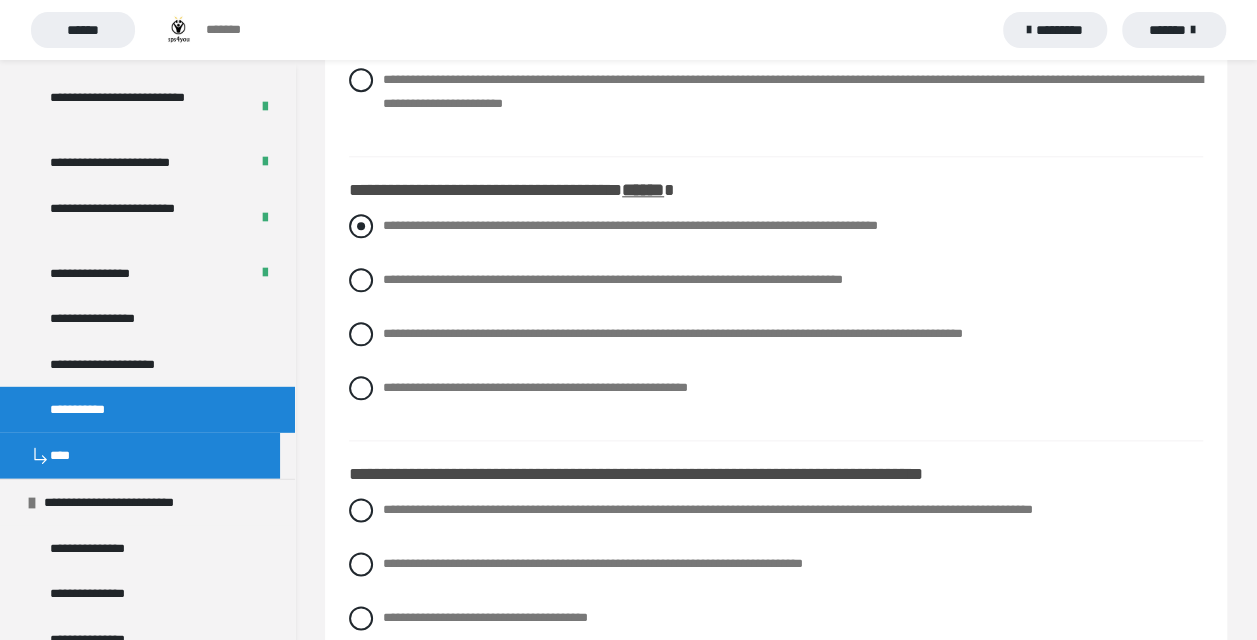scroll, scrollTop: 4800, scrollLeft: 0, axis: vertical 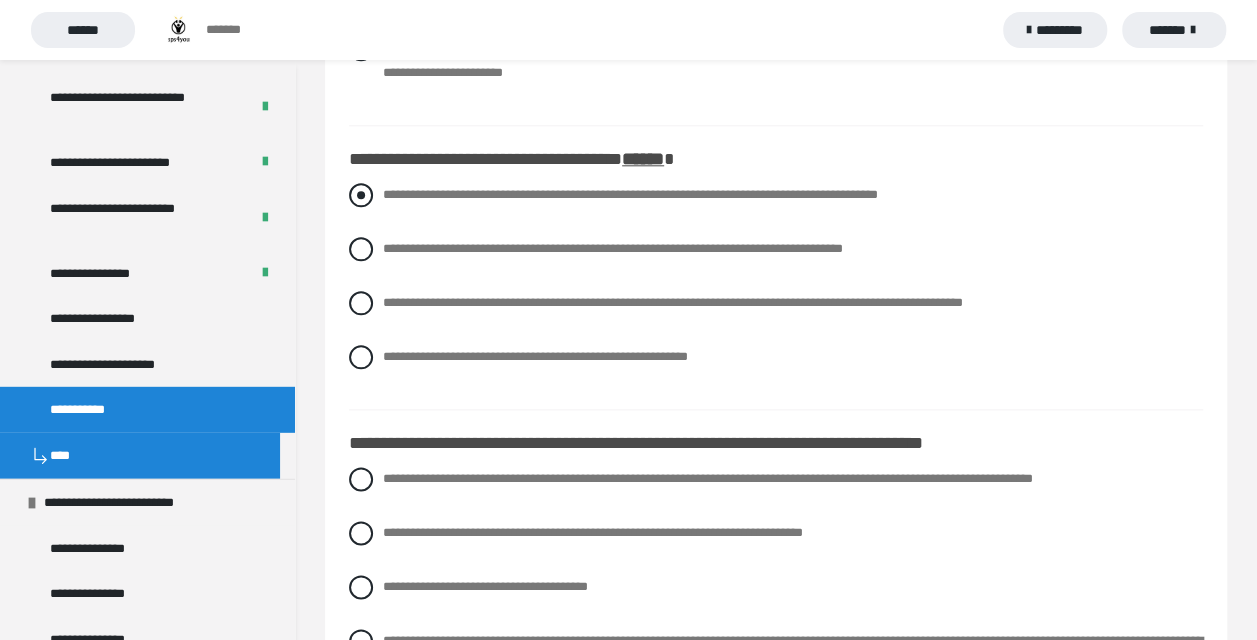 click on "**********" at bounding box center (630, 194) 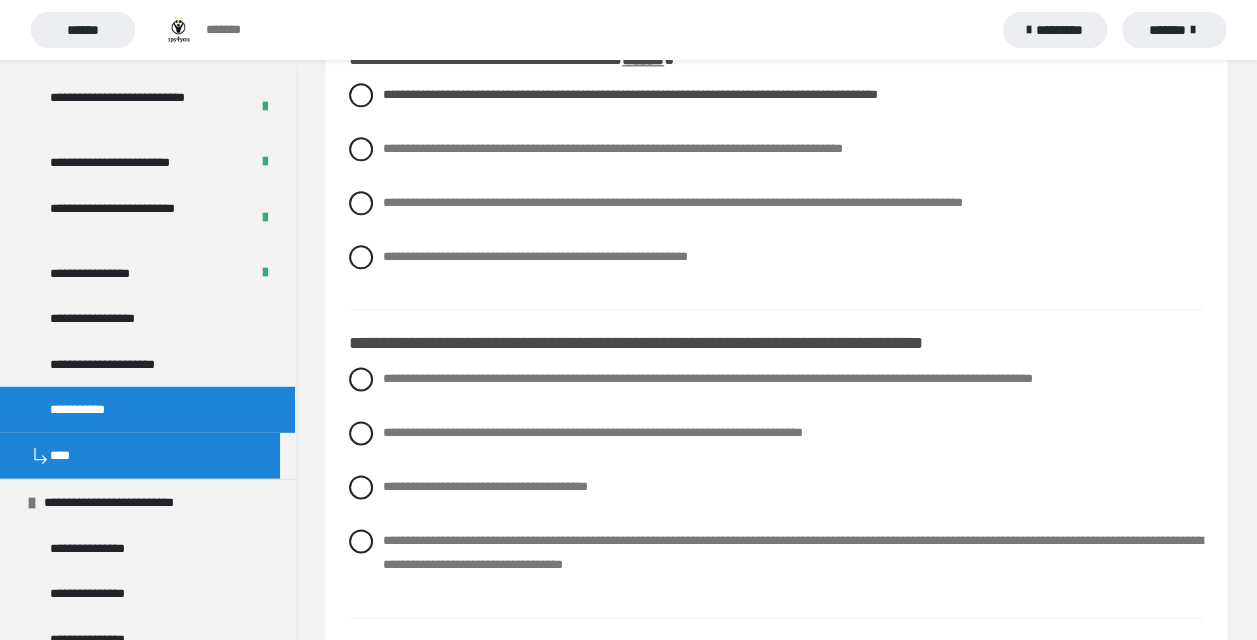 scroll, scrollTop: 5000, scrollLeft: 0, axis: vertical 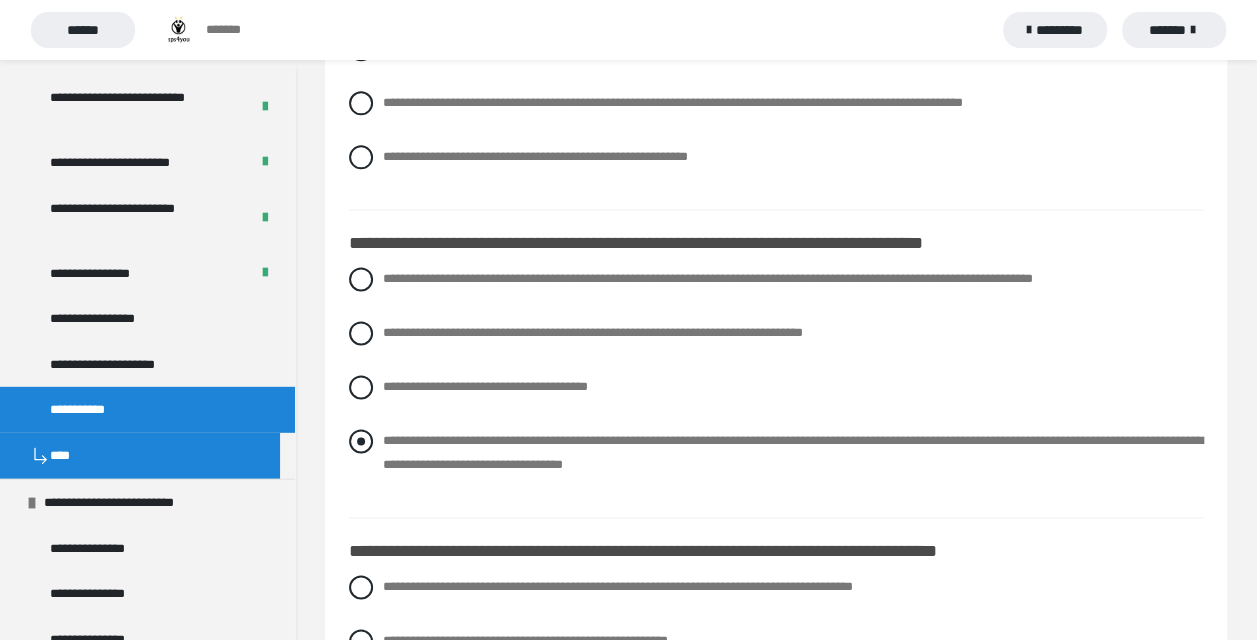 click on "**********" at bounding box center (776, 453) 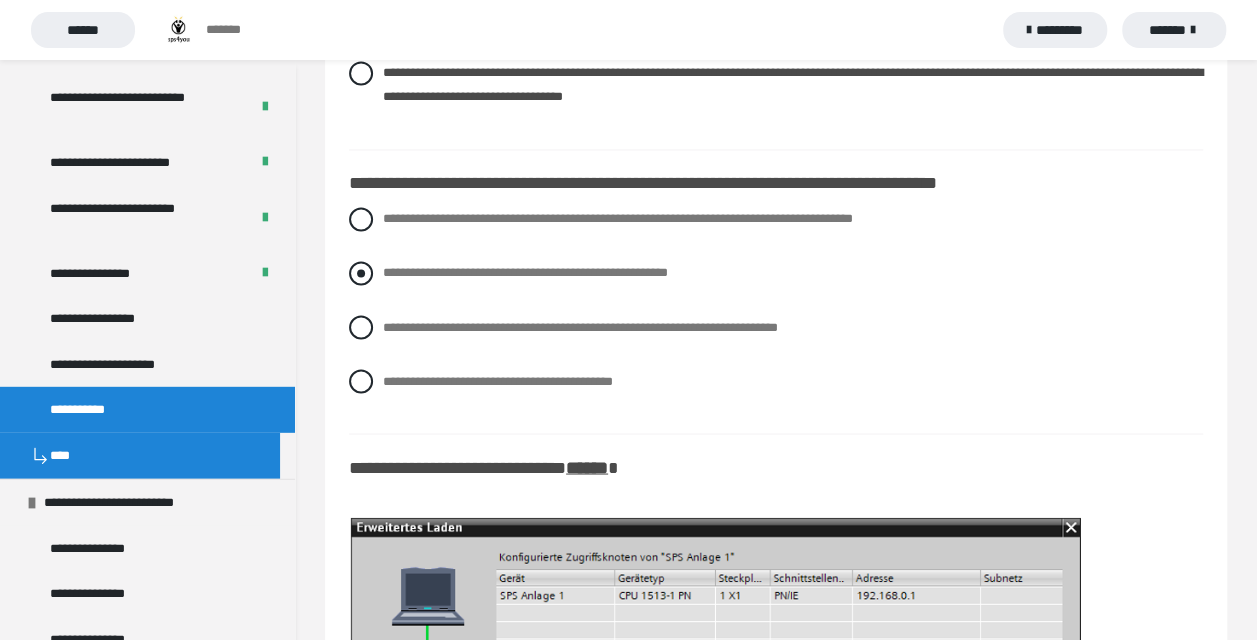 scroll, scrollTop: 5400, scrollLeft: 0, axis: vertical 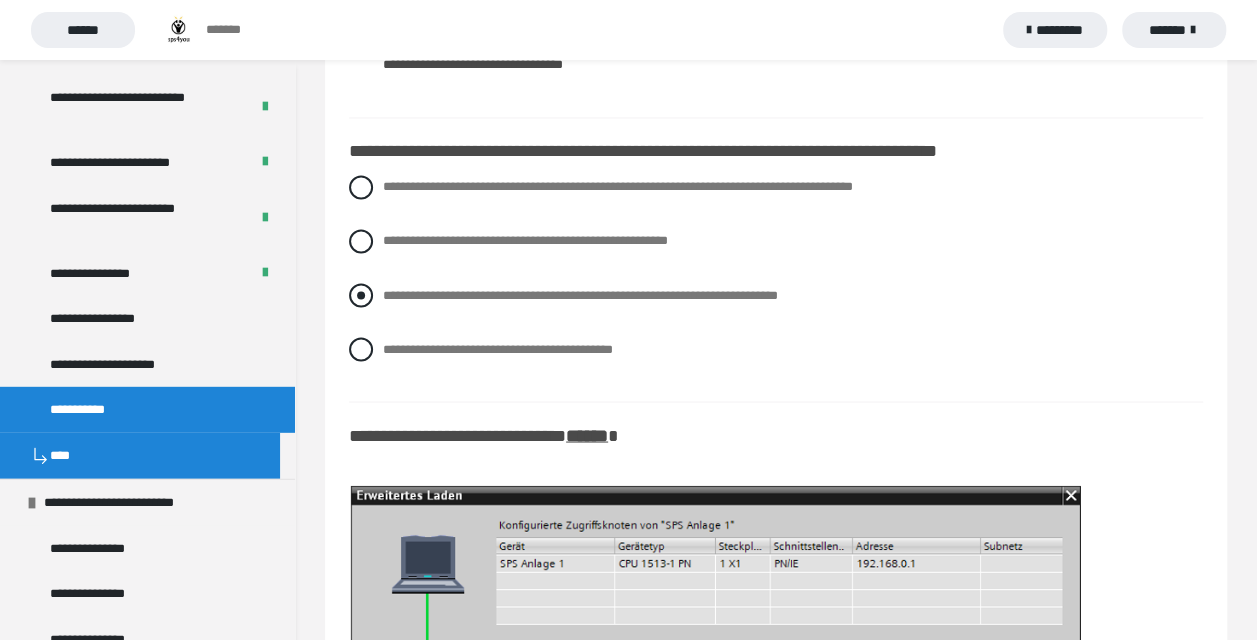 click on "**********" at bounding box center [580, 294] 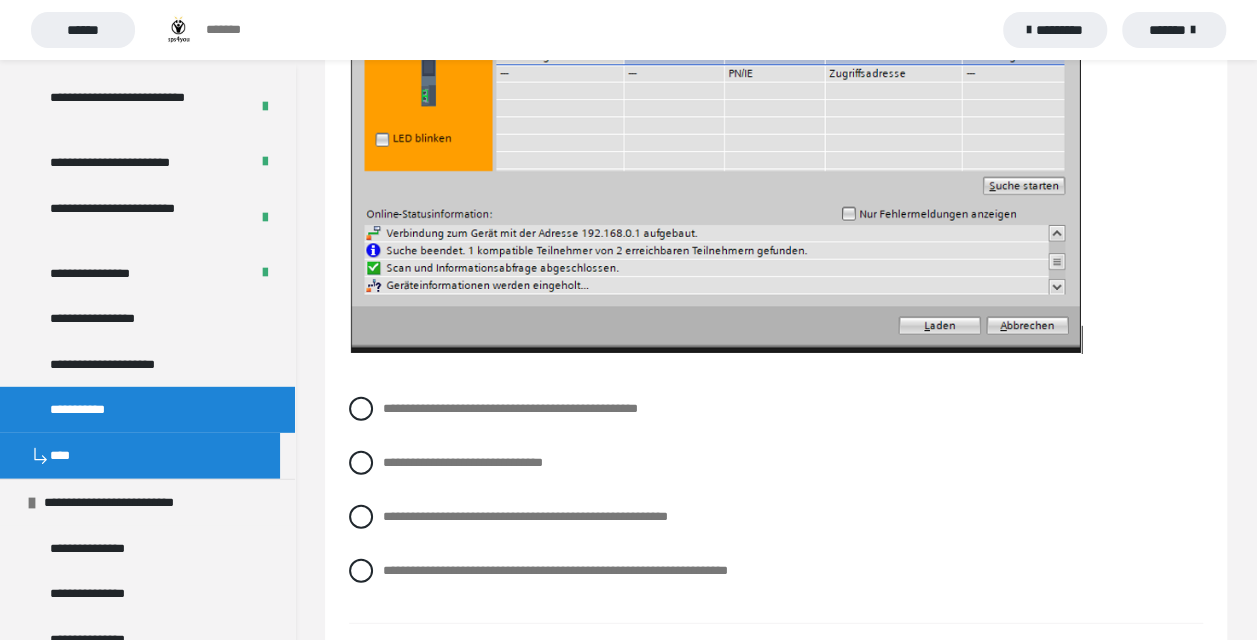 scroll, scrollTop: 6200, scrollLeft: 0, axis: vertical 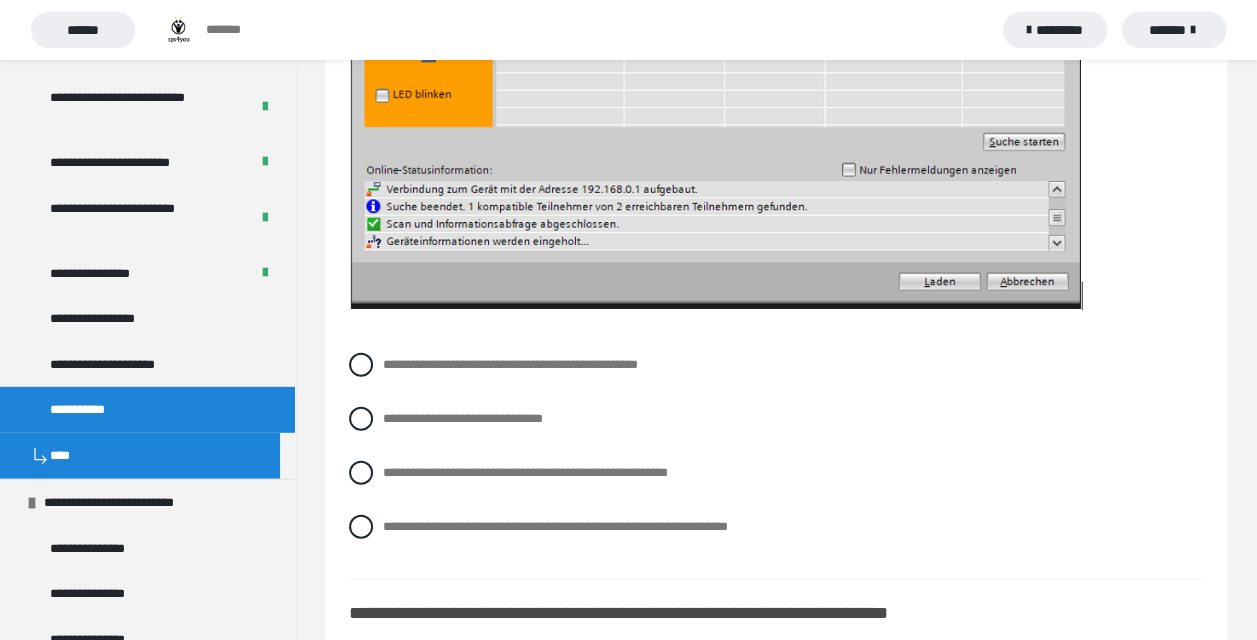 click on "**********" at bounding box center (776, 461) 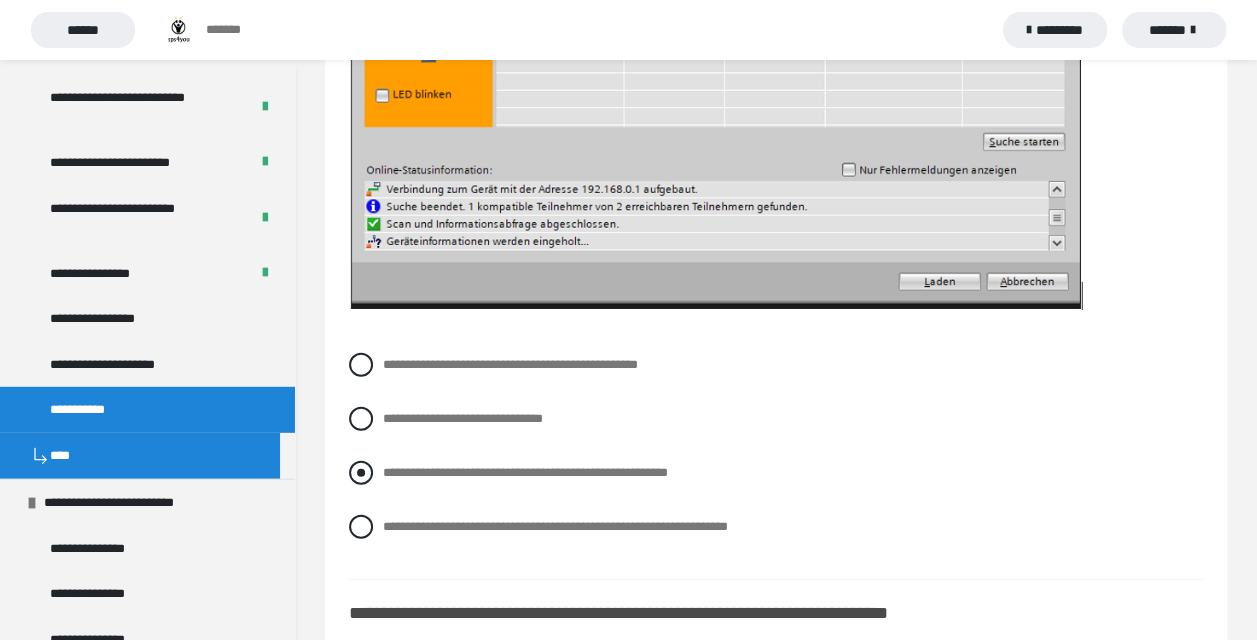 drag, startPoint x: 656, startPoint y: 489, endPoint x: 652, endPoint y: 471, distance: 18.439089 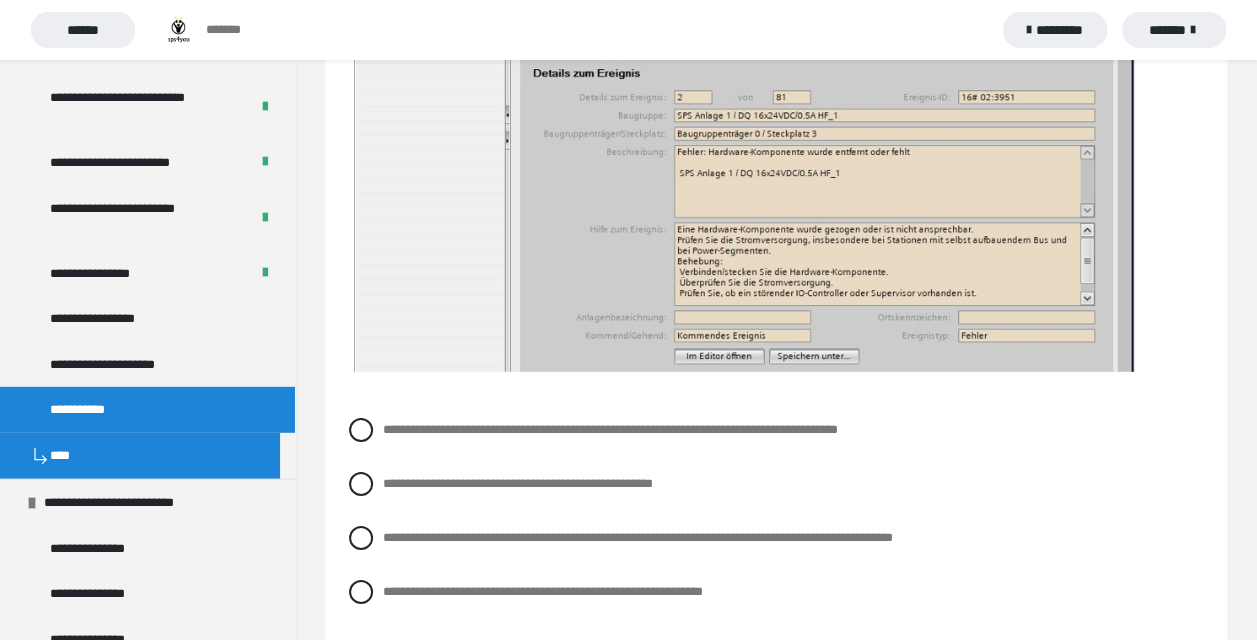 scroll, scrollTop: 7100, scrollLeft: 0, axis: vertical 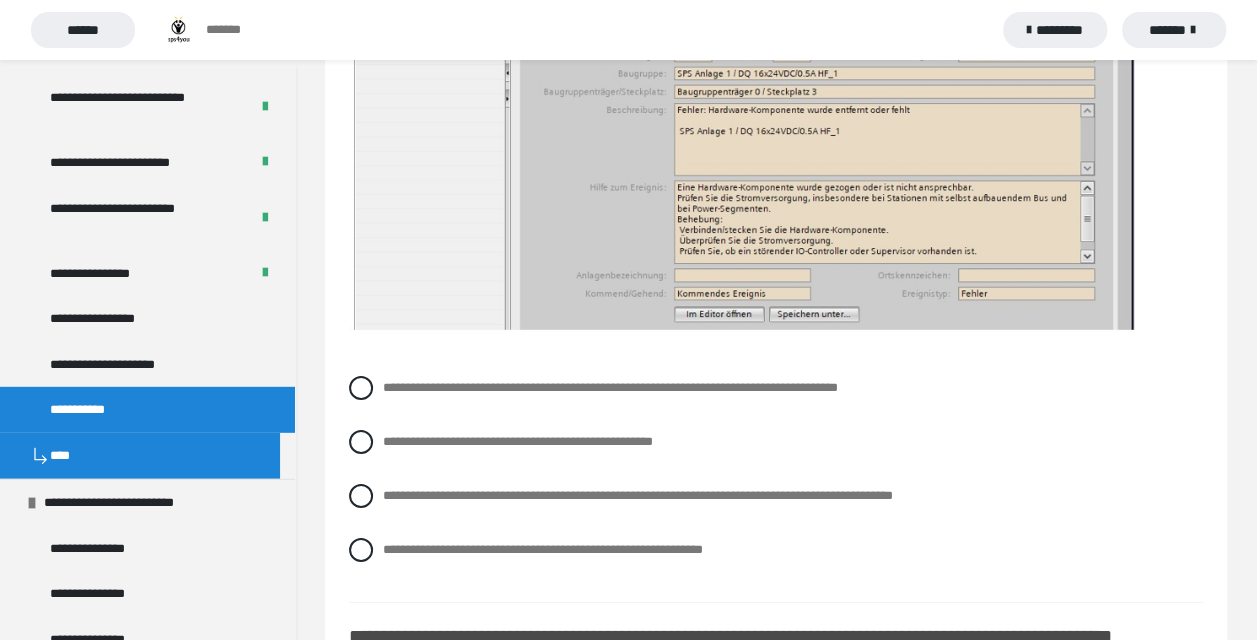 drag, startPoint x: 751, startPoint y: 412, endPoint x: 1069, endPoint y: 476, distance: 324.3763 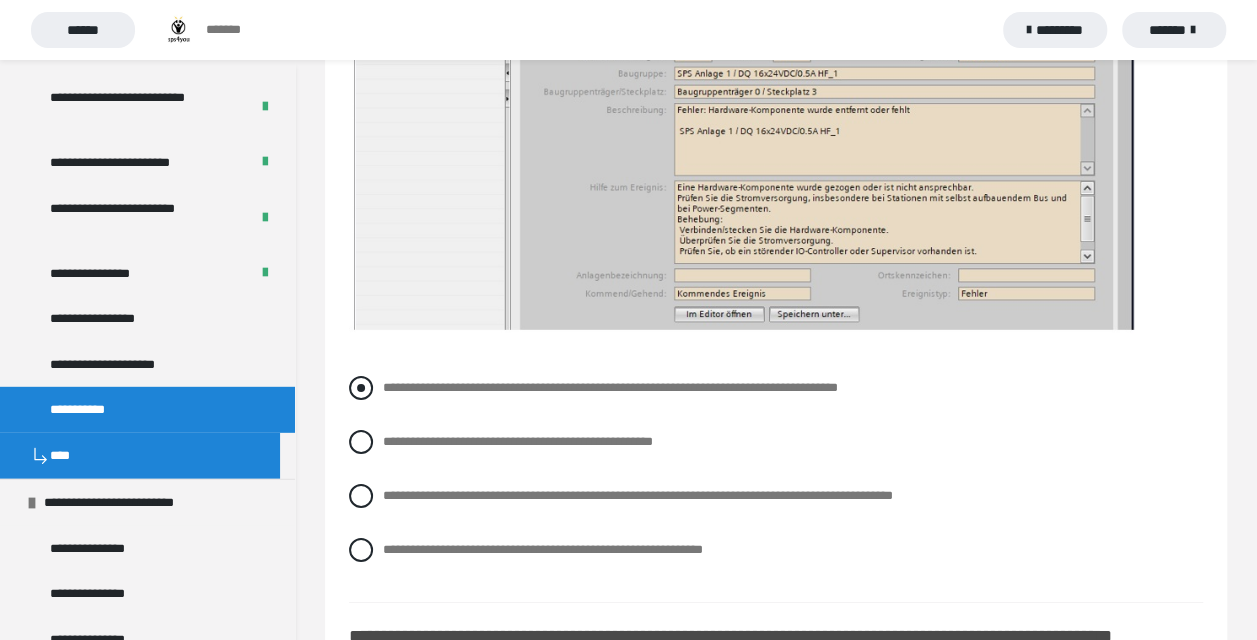click on "**********" at bounding box center [610, 387] 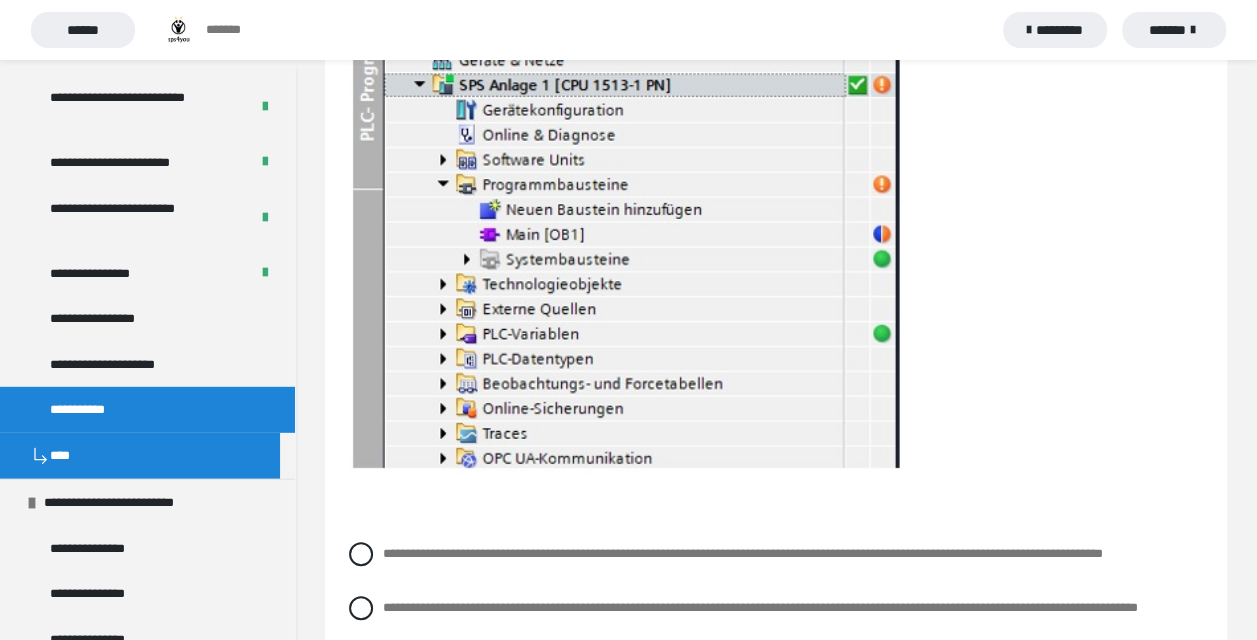 scroll, scrollTop: 8100, scrollLeft: 0, axis: vertical 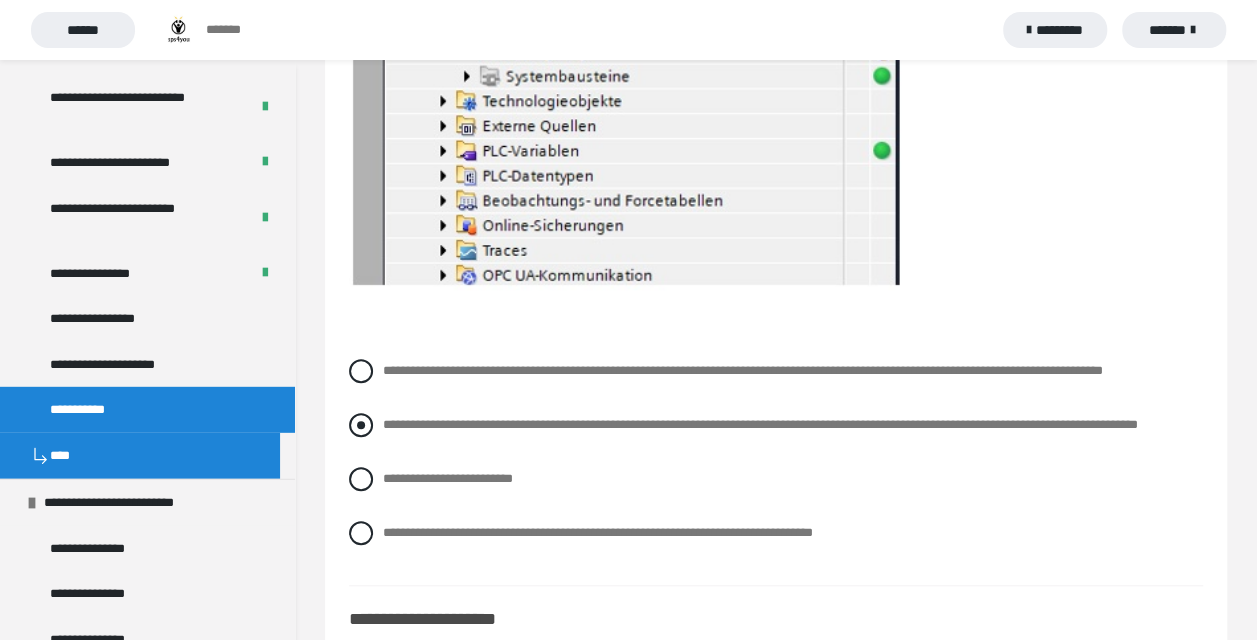 click on "**********" at bounding box center (760, 424) 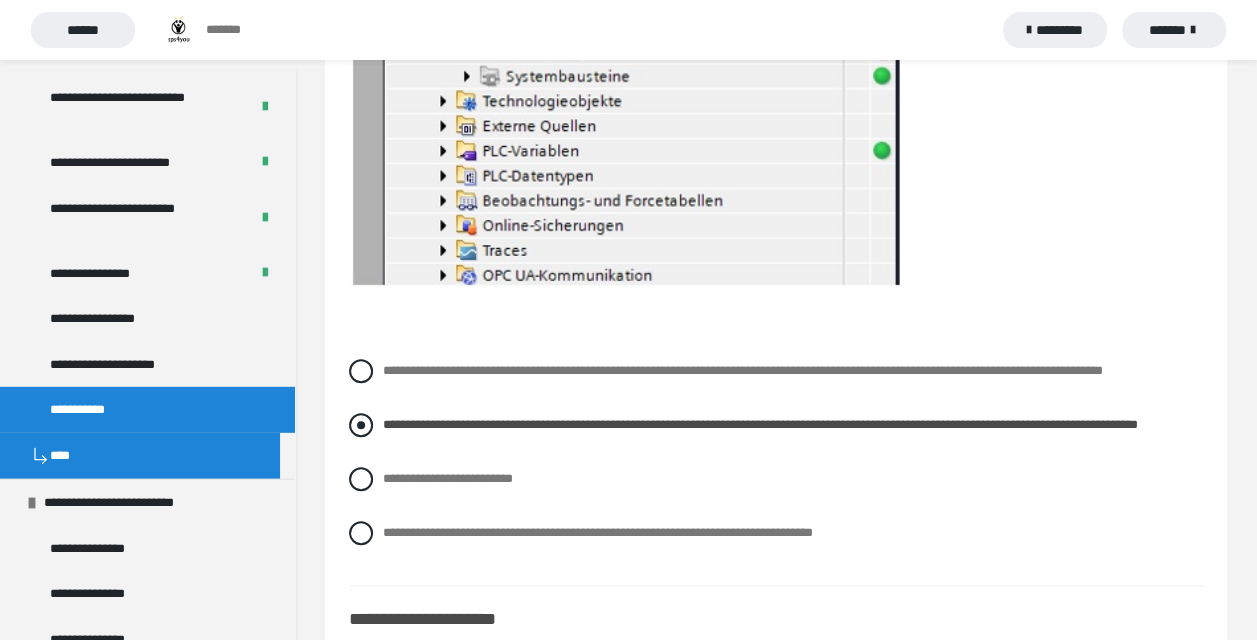 scroll, scrollTop: 8200, scrollLeft: 0, axis: vertical 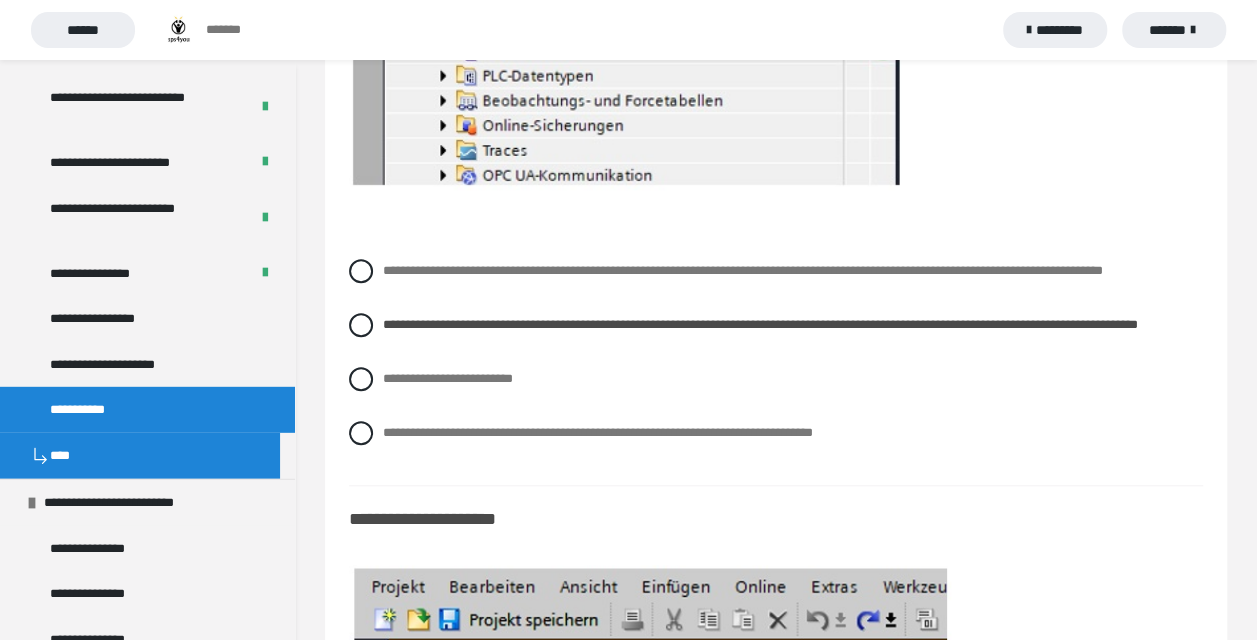 click on "**********" at bounding box center (776, 271) 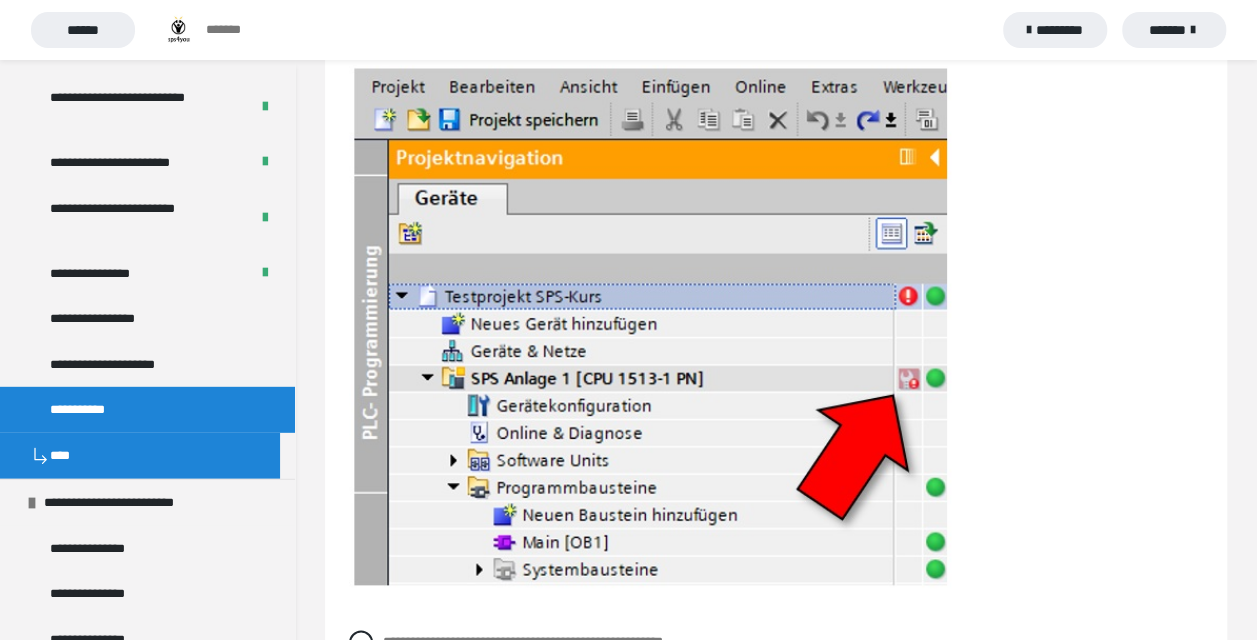 scroll, scrollTop: 8800, scrollLeft: 0, axis: vertical 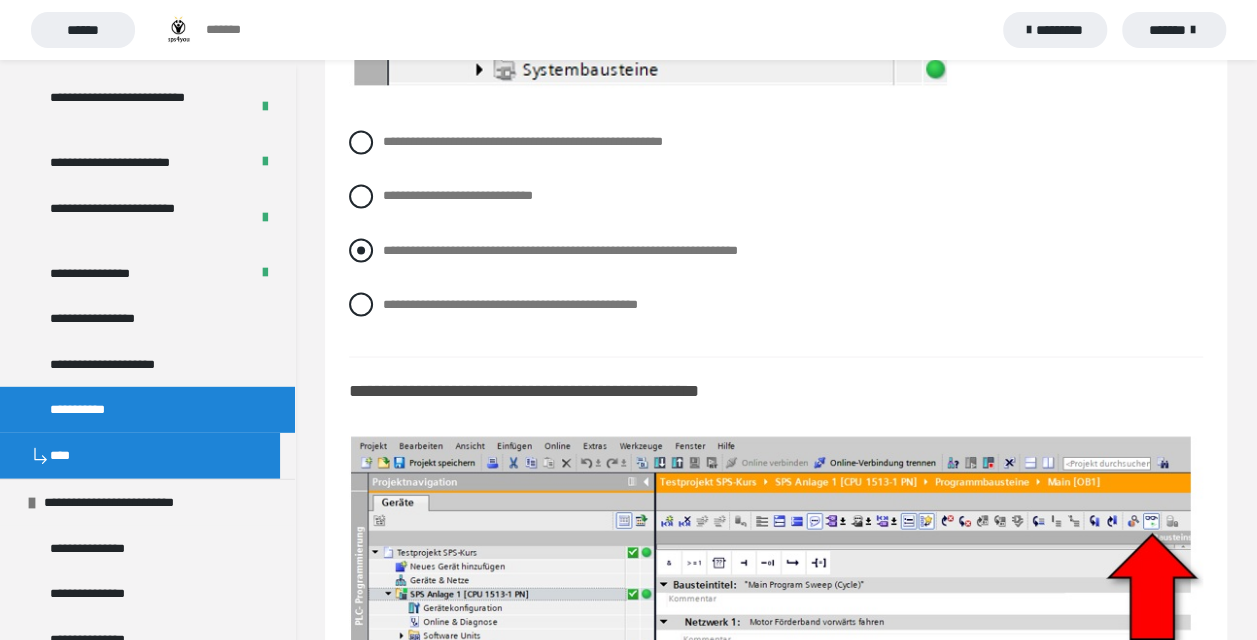 click on "**********" at bounding box center (560, 249) 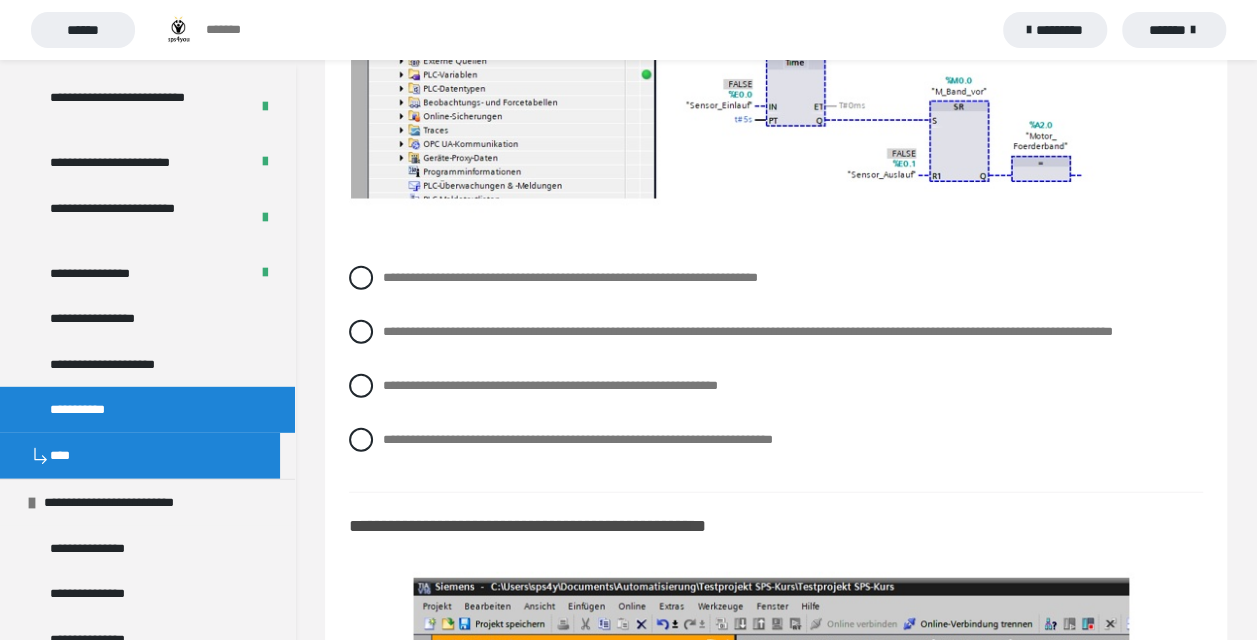 scroll, scrollTop: 9900, scrollLeft: 0, axis: vertical 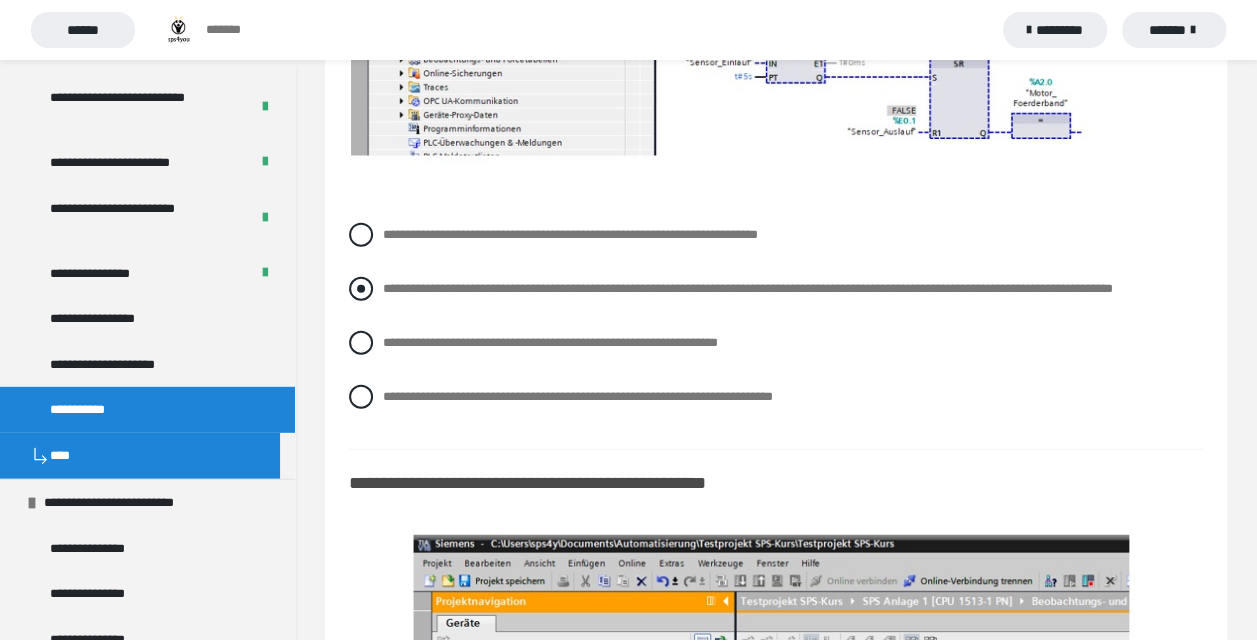 click on "**********" at bounding box center (776, 289) 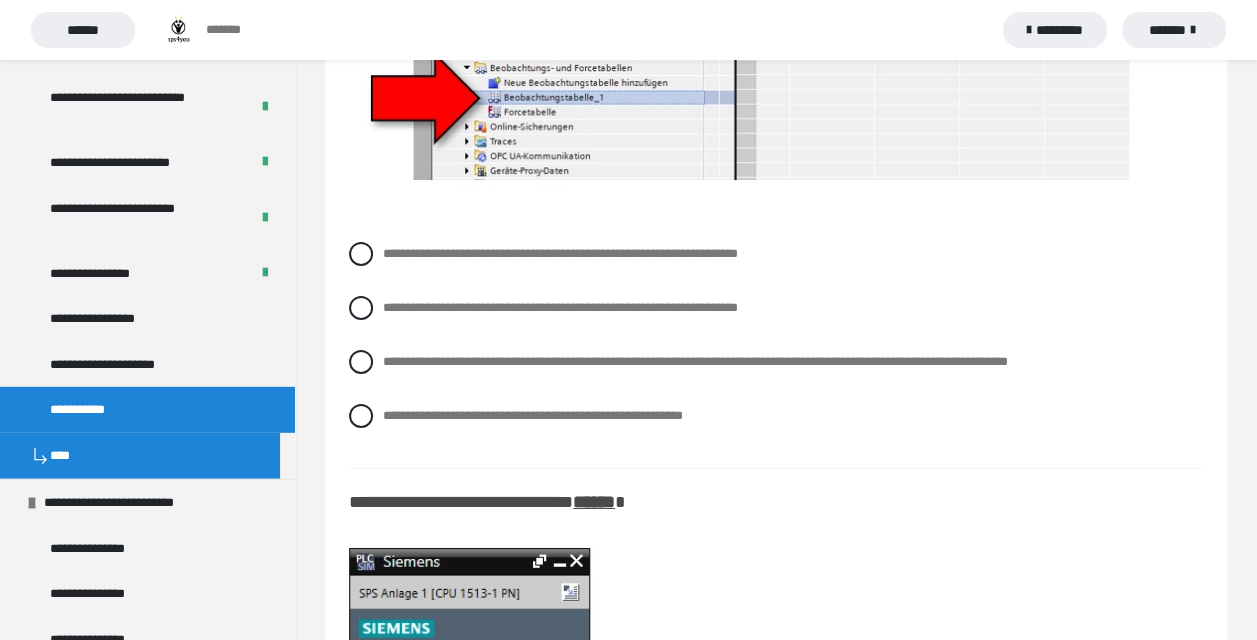 scroll, scrollTop: 10700, scrollLeft: 0, axis: vertical 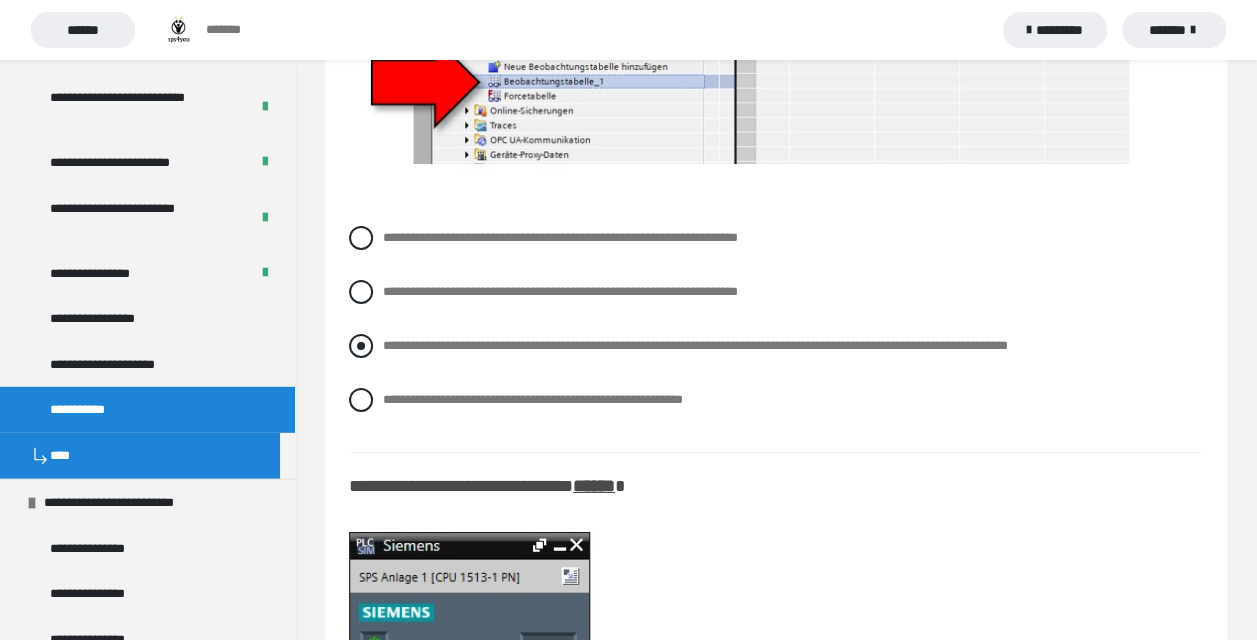 click on "**********" at bounding box center [695, 345] 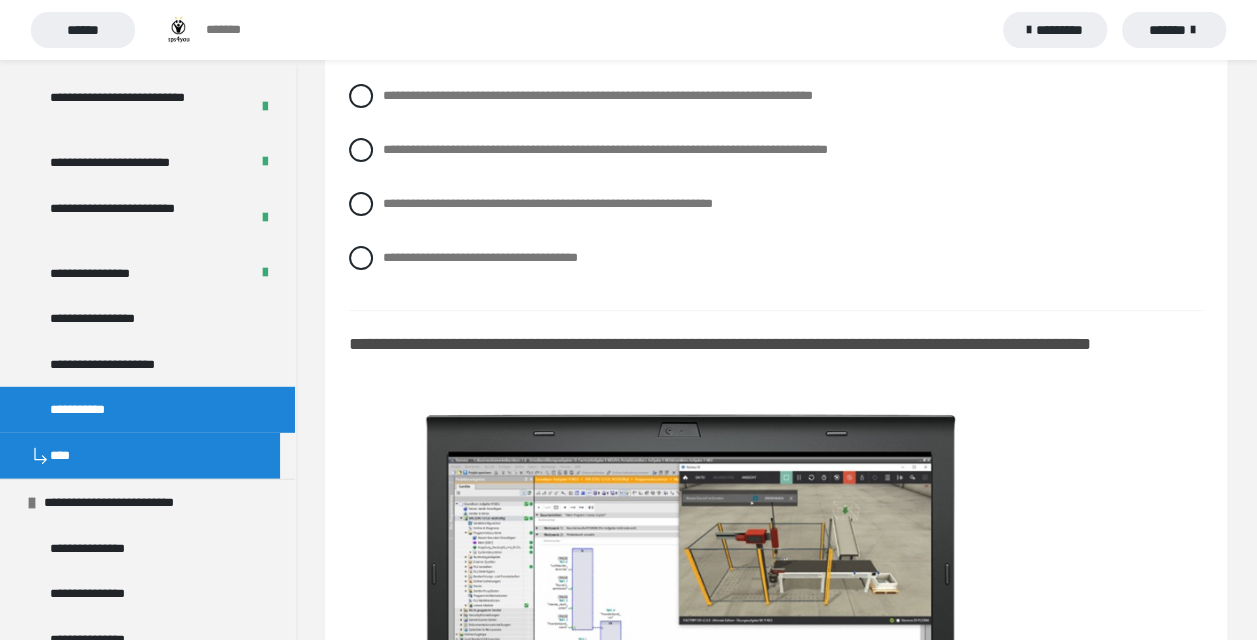 scroll, scrollTop: 11400, scrollLeft: 0, axis: vertical 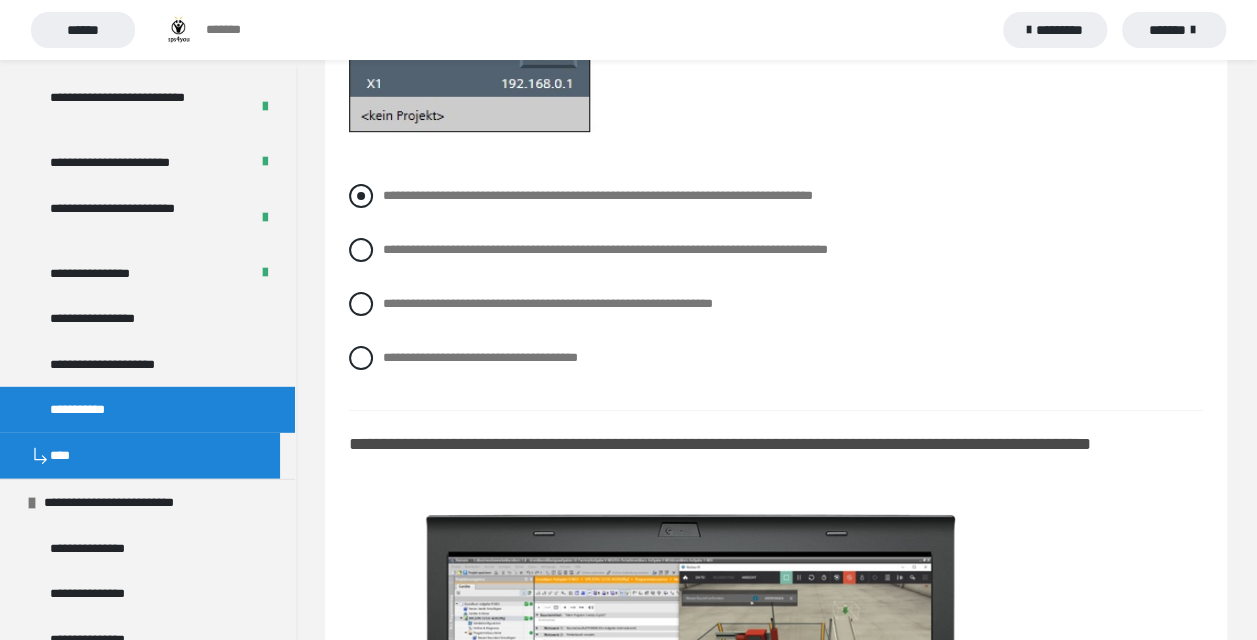 click on "**********" at bounding box center [598, 195] 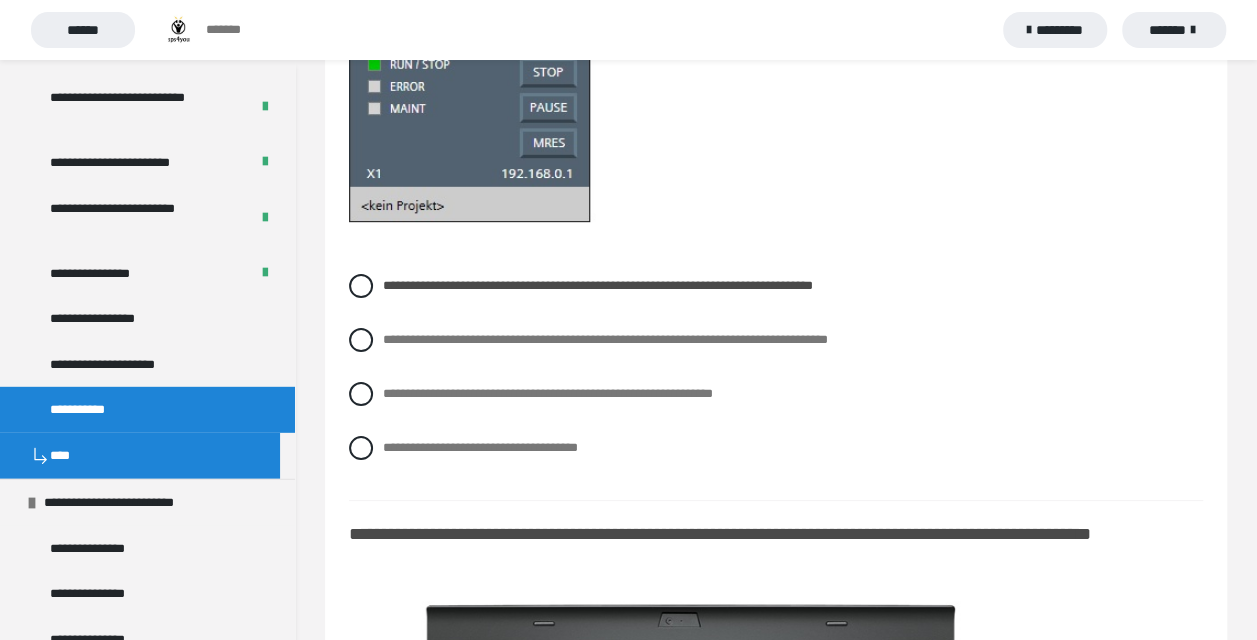 scroll, scrollTop: 11400, scrollLeft: 0, axis: vertical 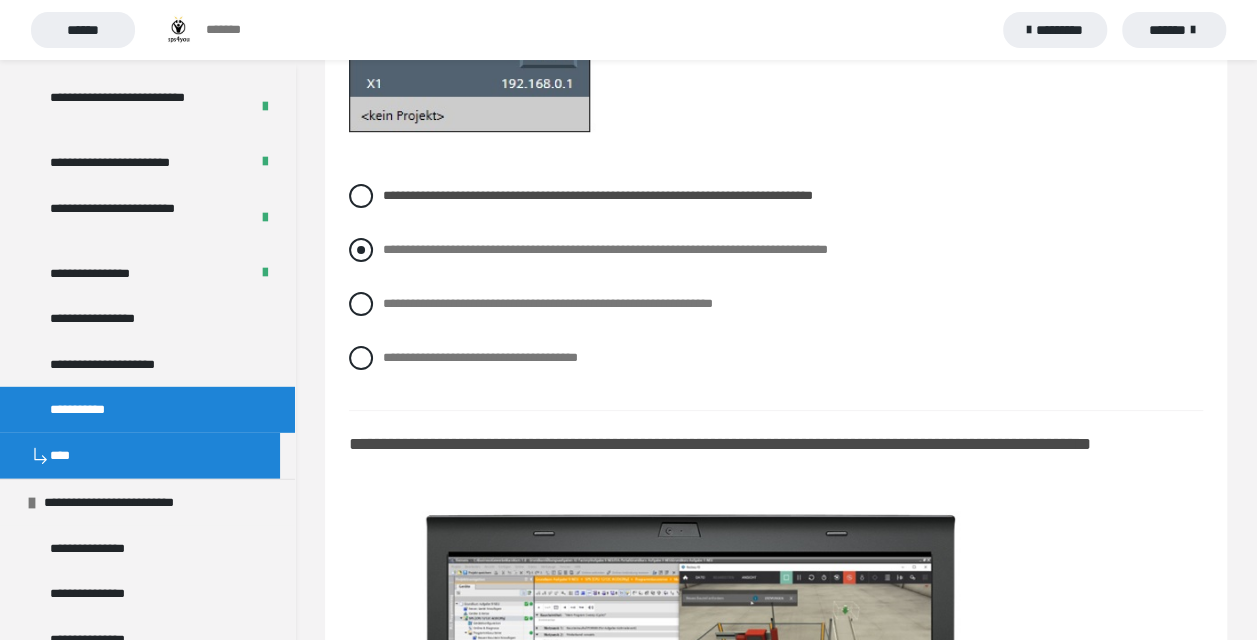 click on "**********" at bounding box center [605, 249] 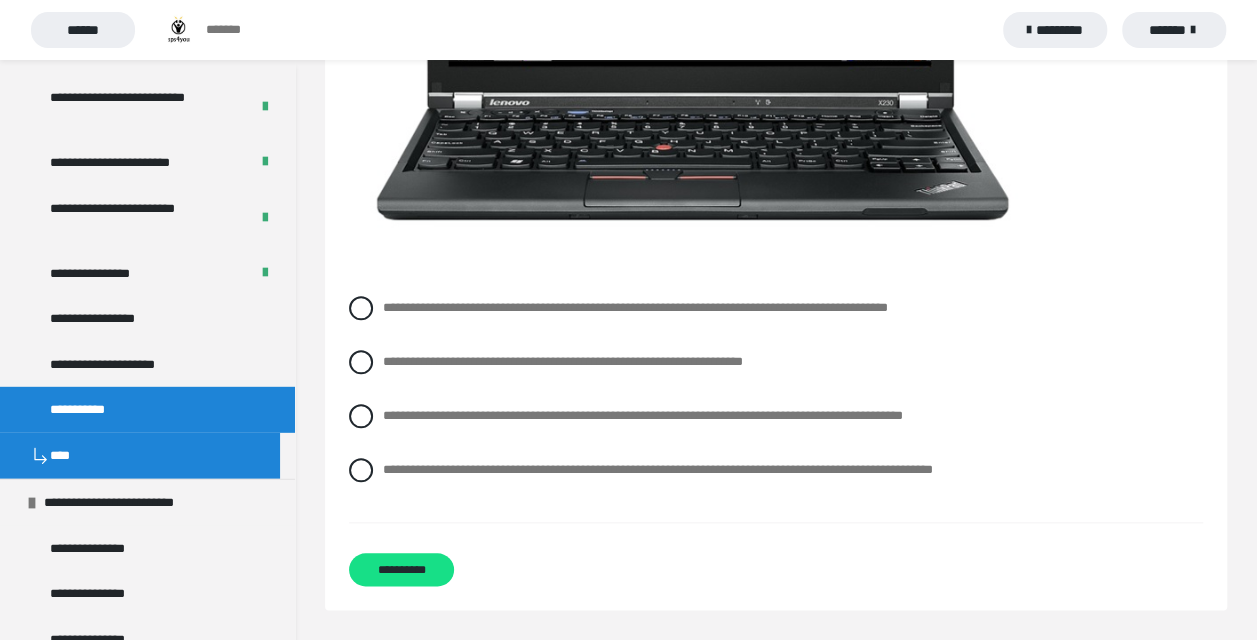 scroll, scrollTop: 12250, scrollLeft: 0, axis: vertical 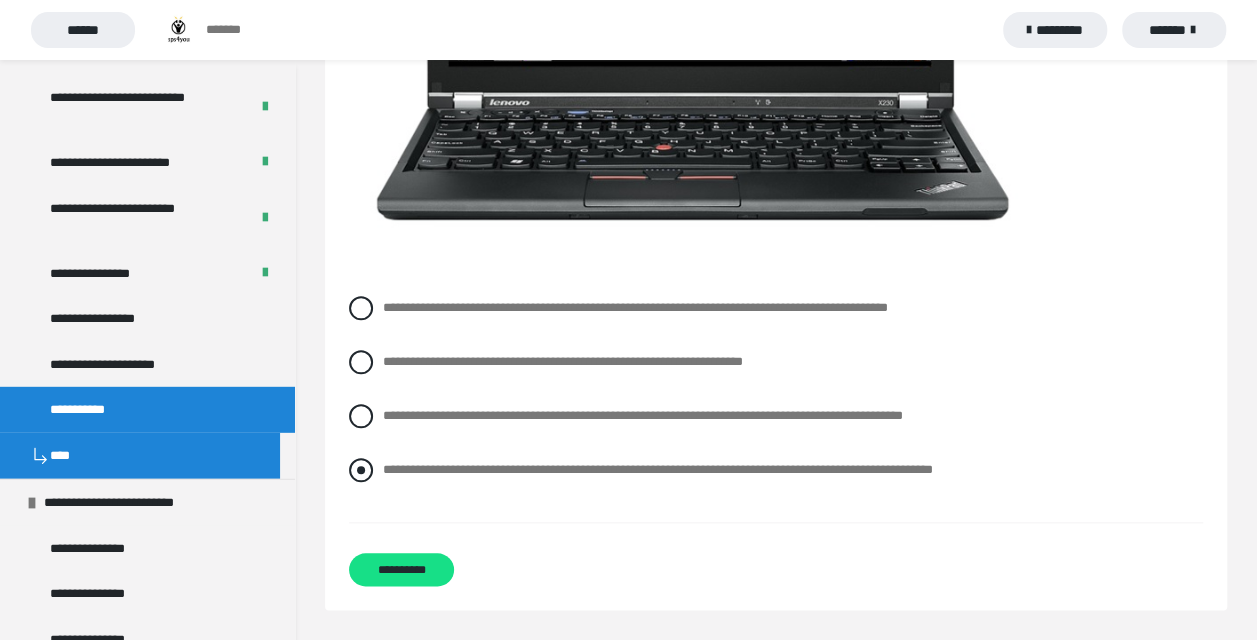 click on "**********" at bounding box center (658, 469) 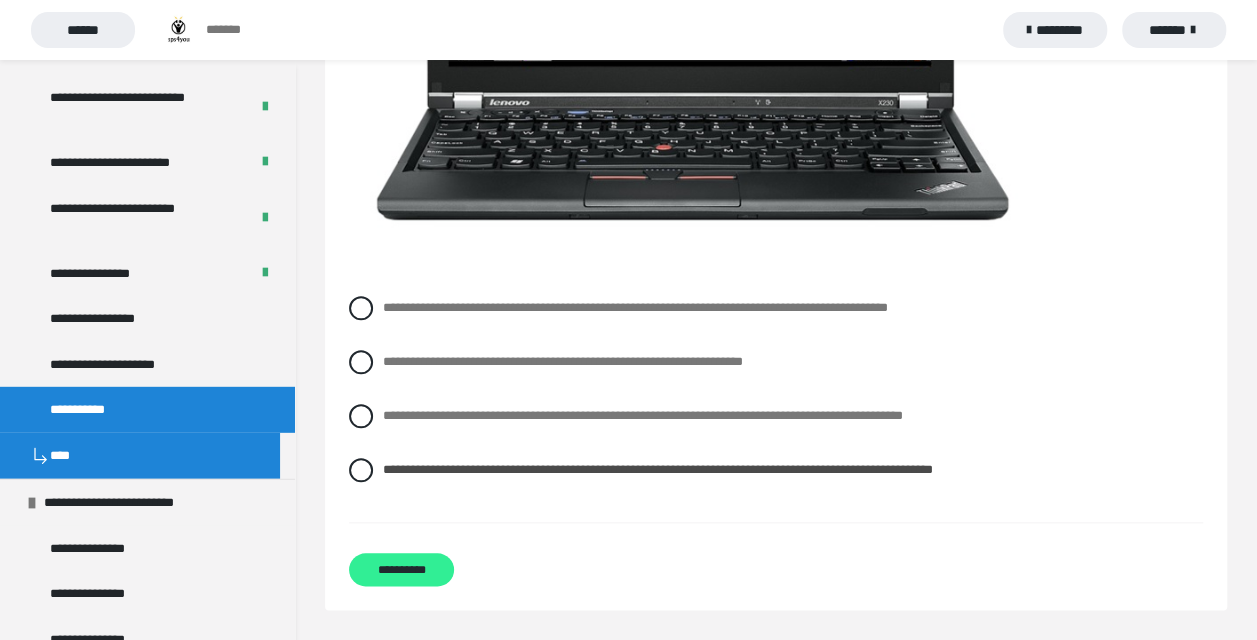 click on "**********" at bounding box center [401, 569] 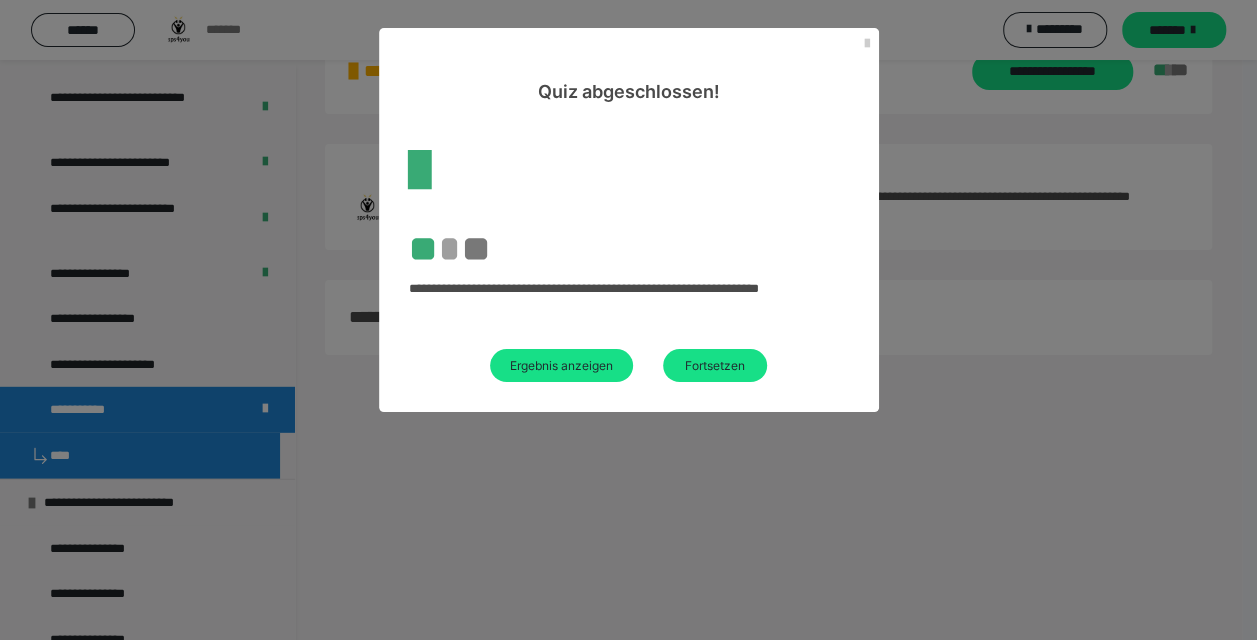 scroll, scrollTop: 184, scrollLeft: 0, axis: vertical 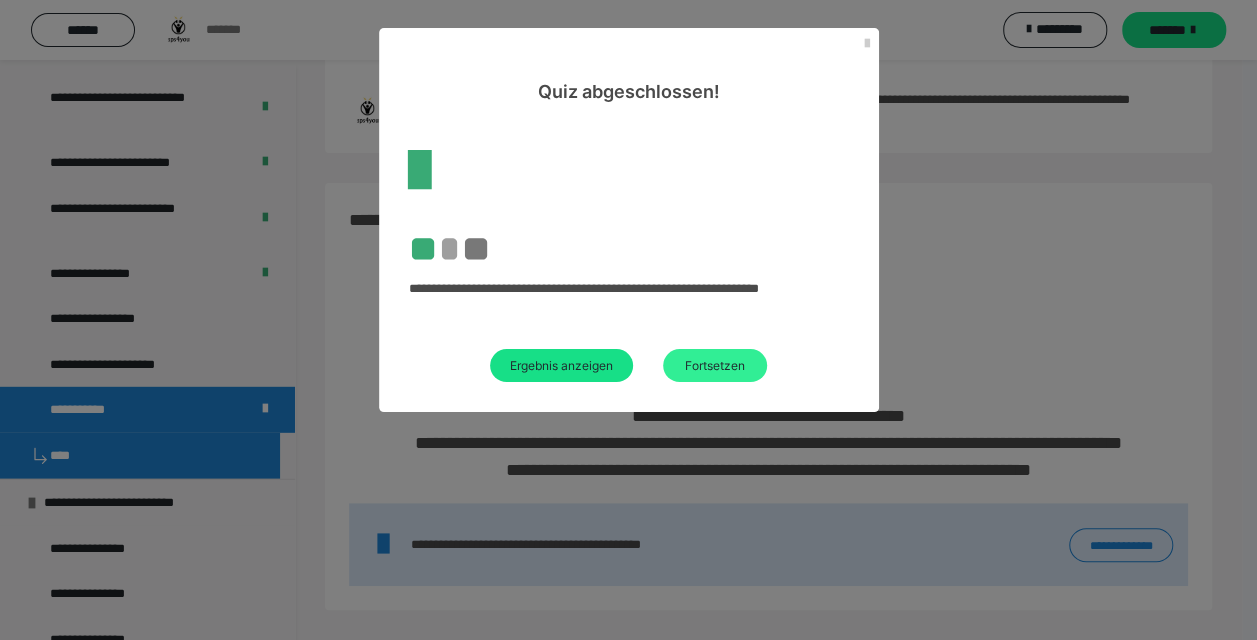 click on "Fortsetzen" at bounding box center (715, 365) 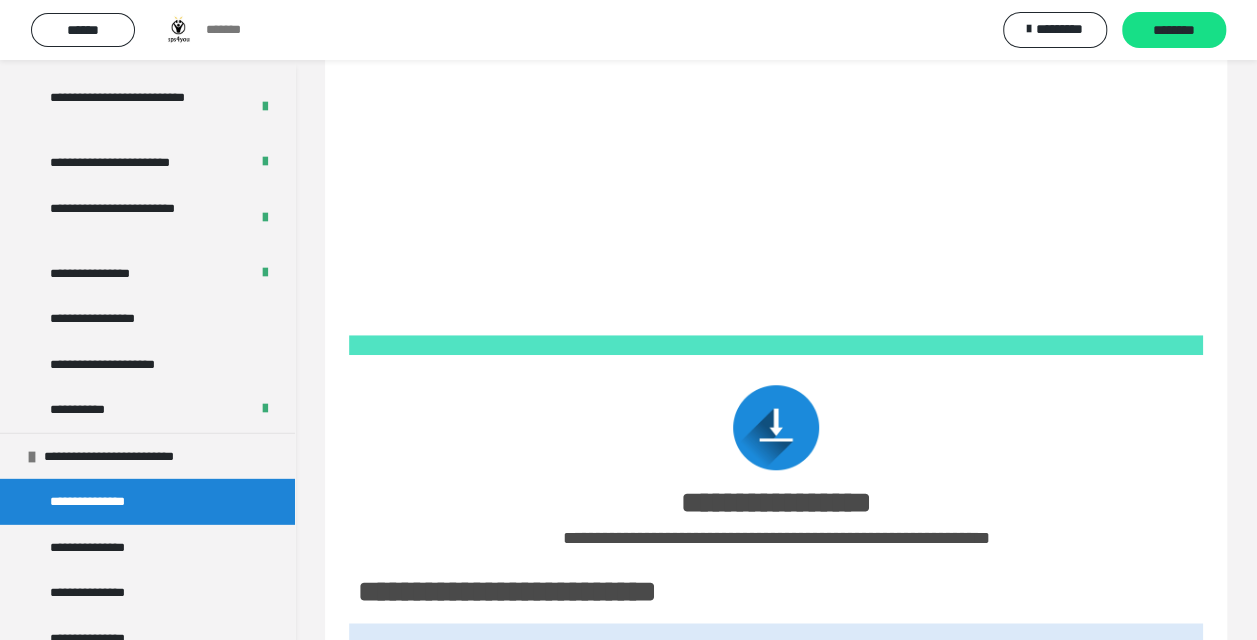 scroll, scrollTop: 400, scrollLeft: 0, axis: vertical 